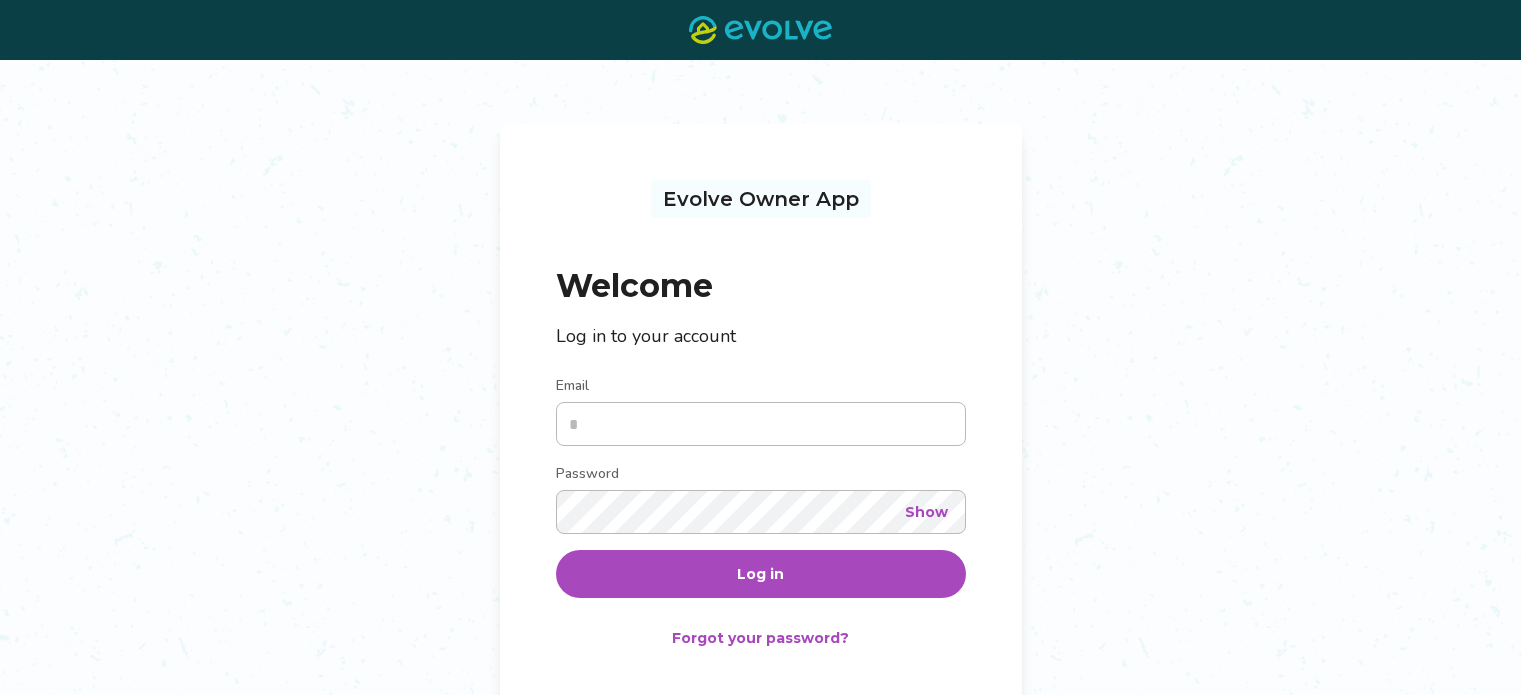 scroll, scrollTop: 0, scrollLeft: 0, axis: both 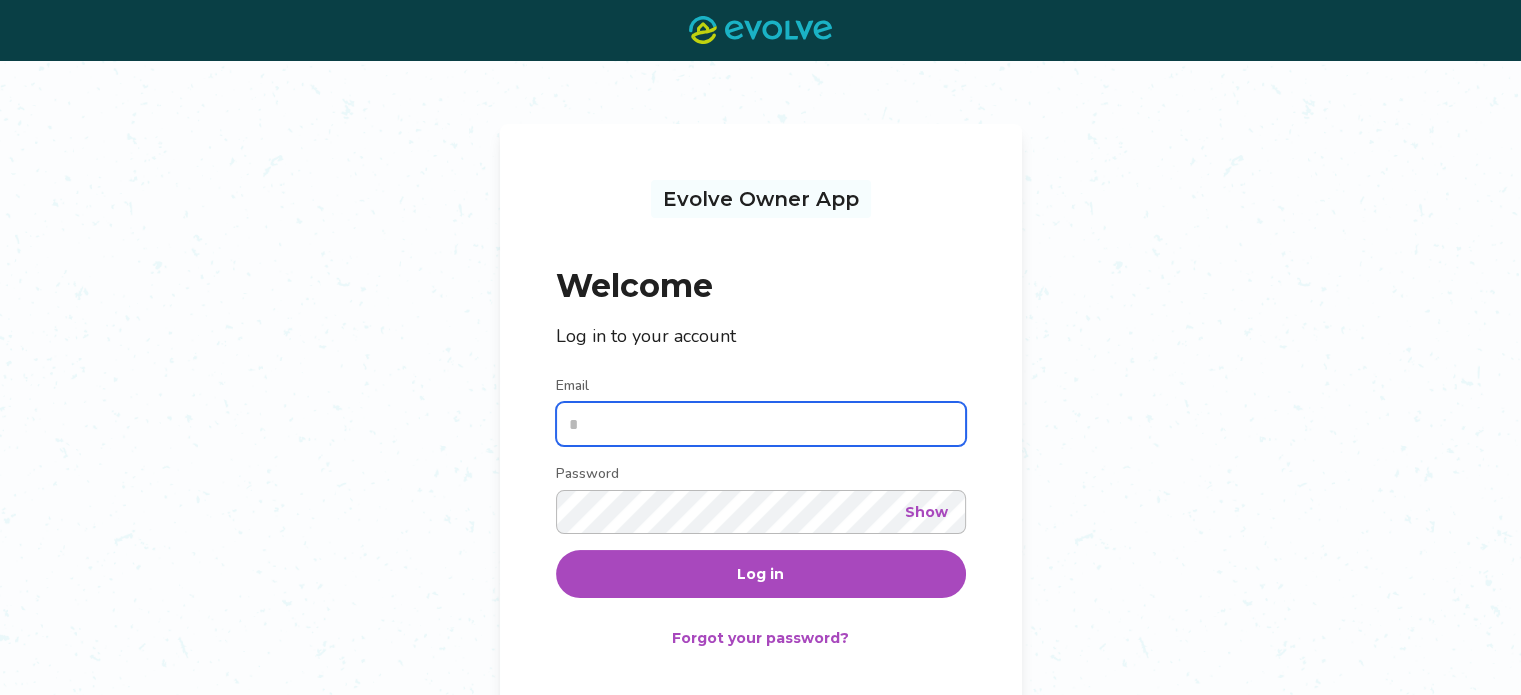 type on "**********" 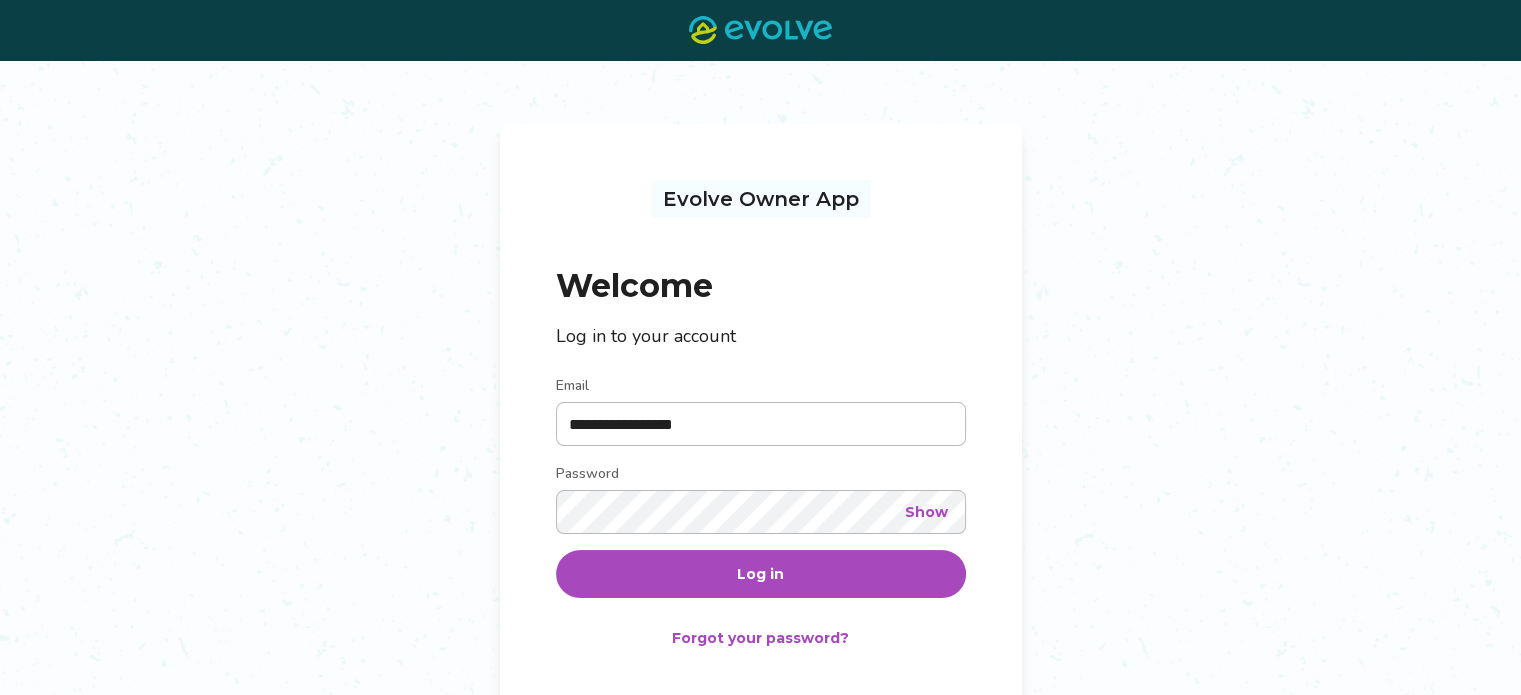 click on "Log in" at bounding box center (761, 574) 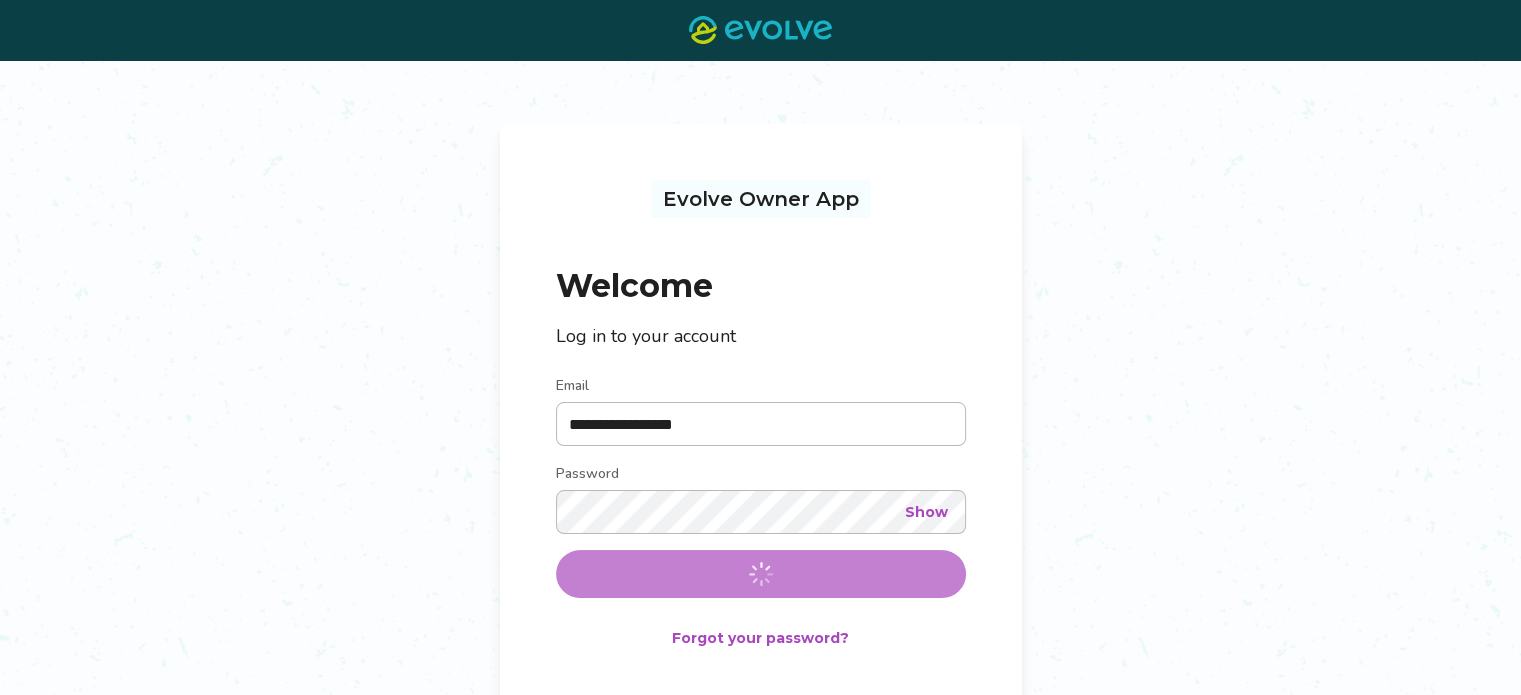 click on "Password" at bounding box center [761, 476] 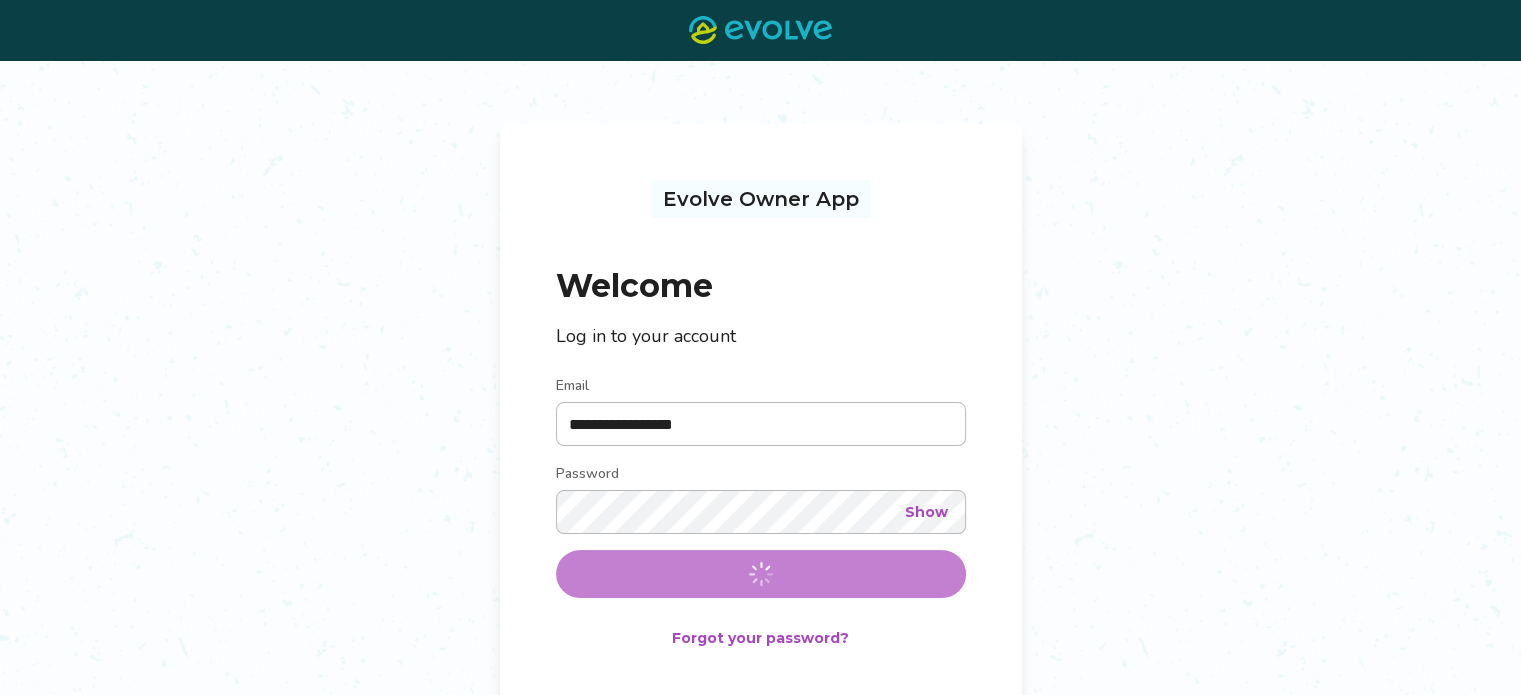 click on "Password" at bounding box center (761, 476) 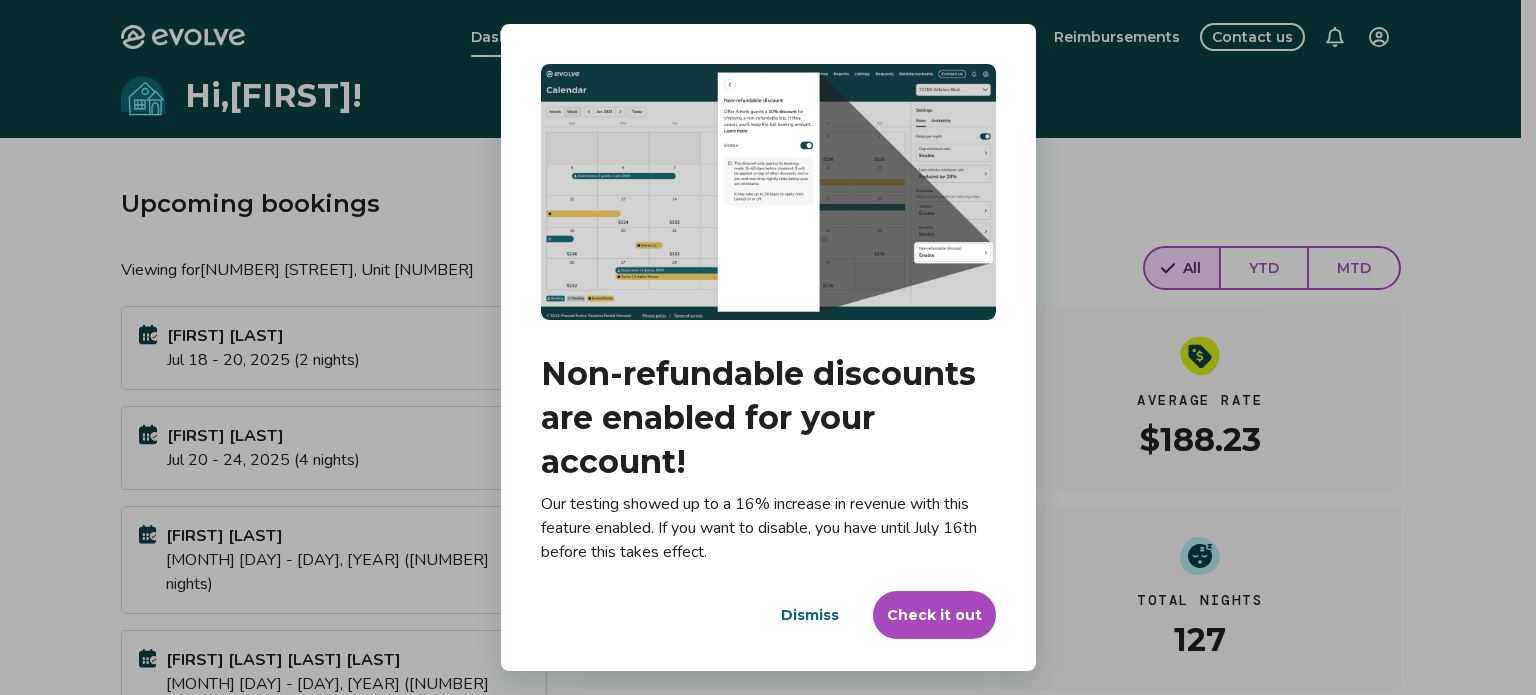 click on "Dismiss" at bounding box center [810, 615] 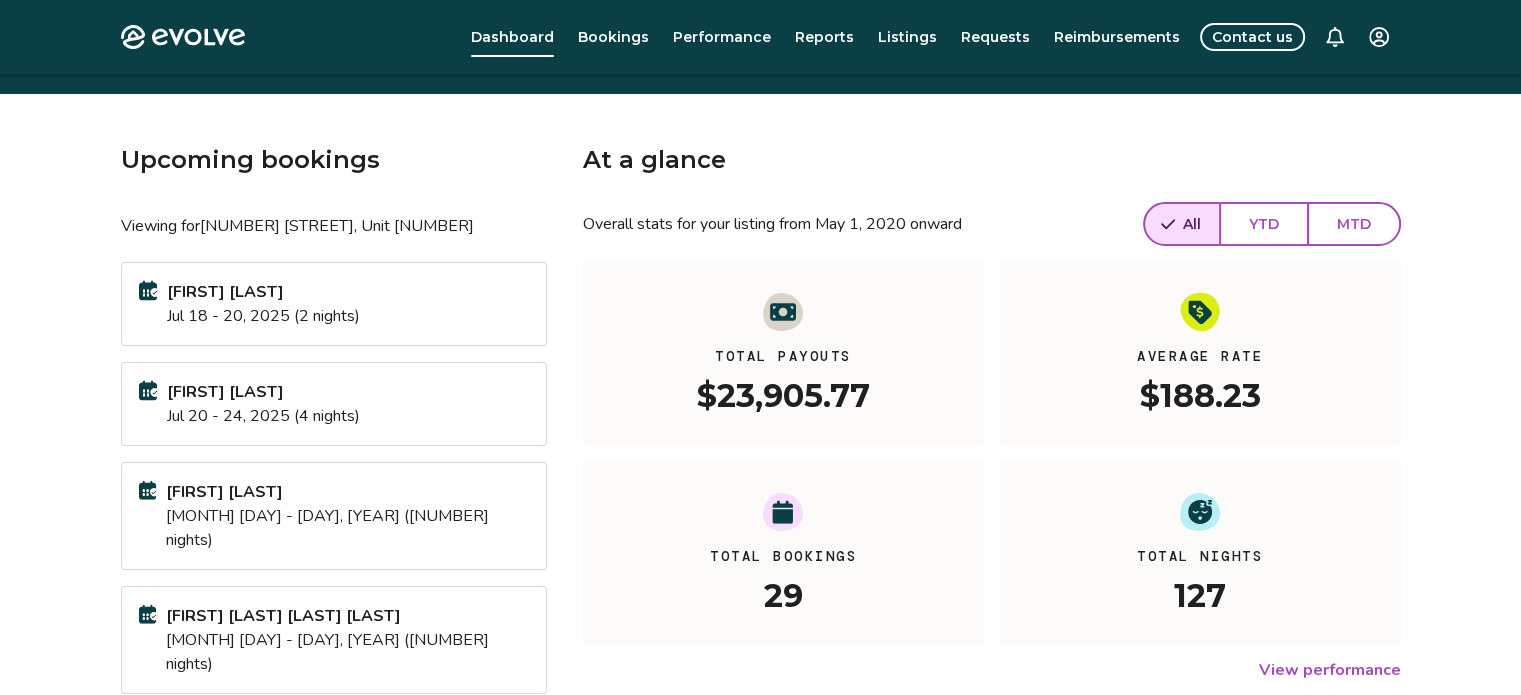 scroll, scrollTop: 0, scrollLeft: 0, axis: both 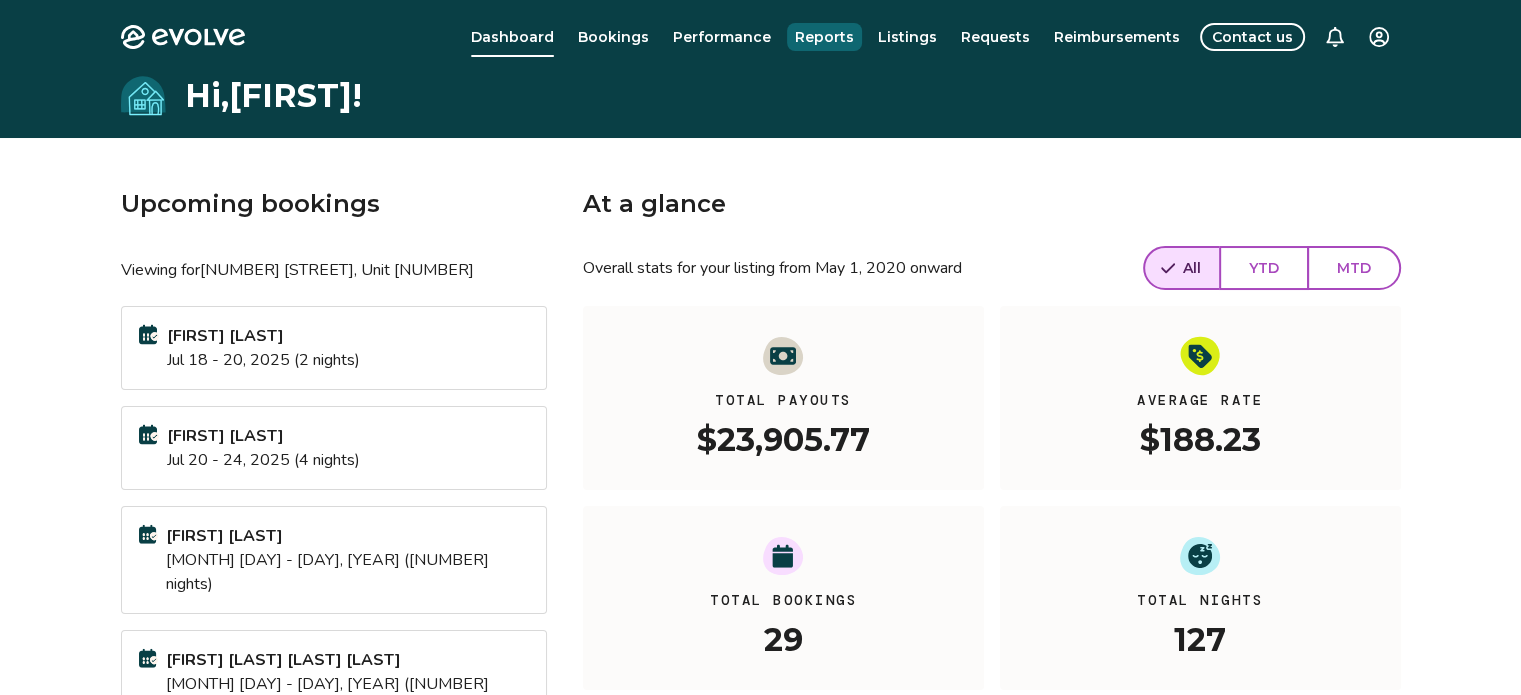 click on "Reports" at bounding box center (824, 37) 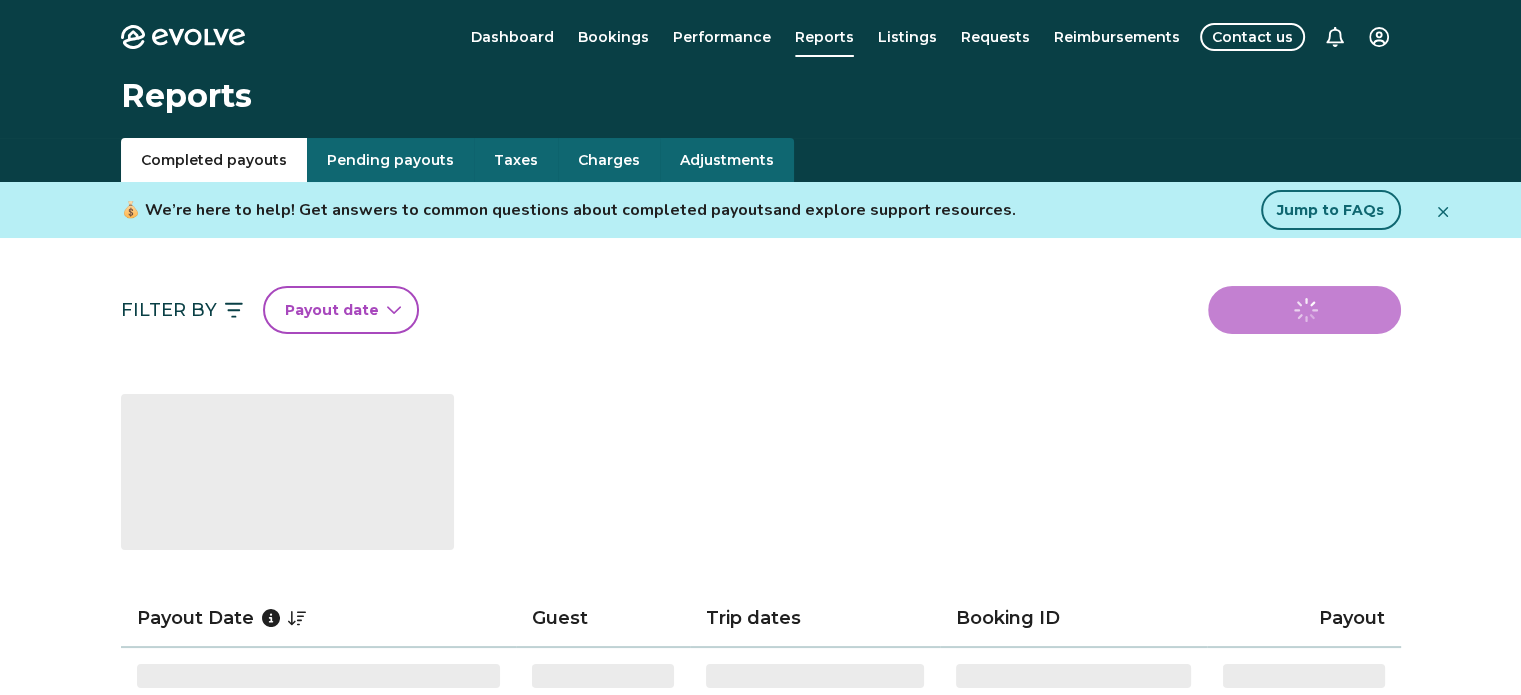 click on "Payout date" at bounding box center (341, 310) 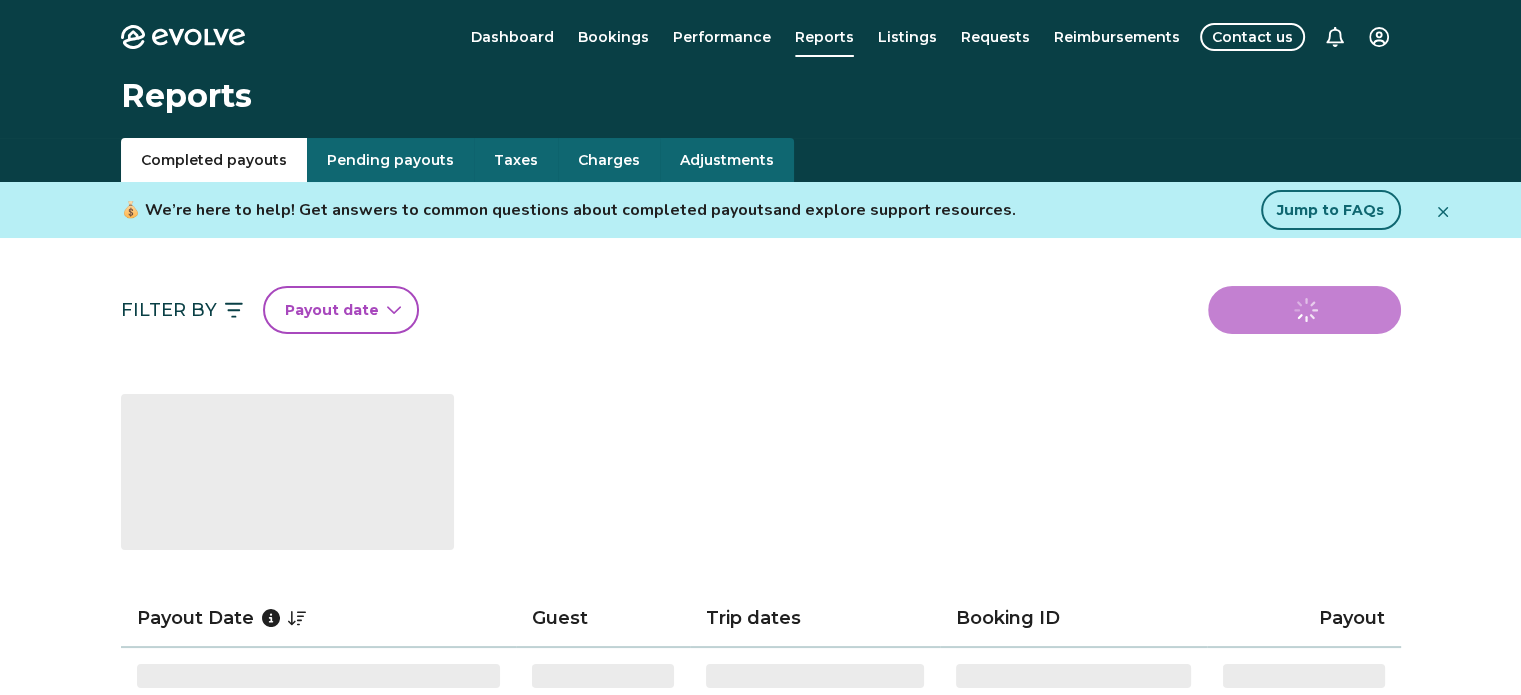 select on "*" 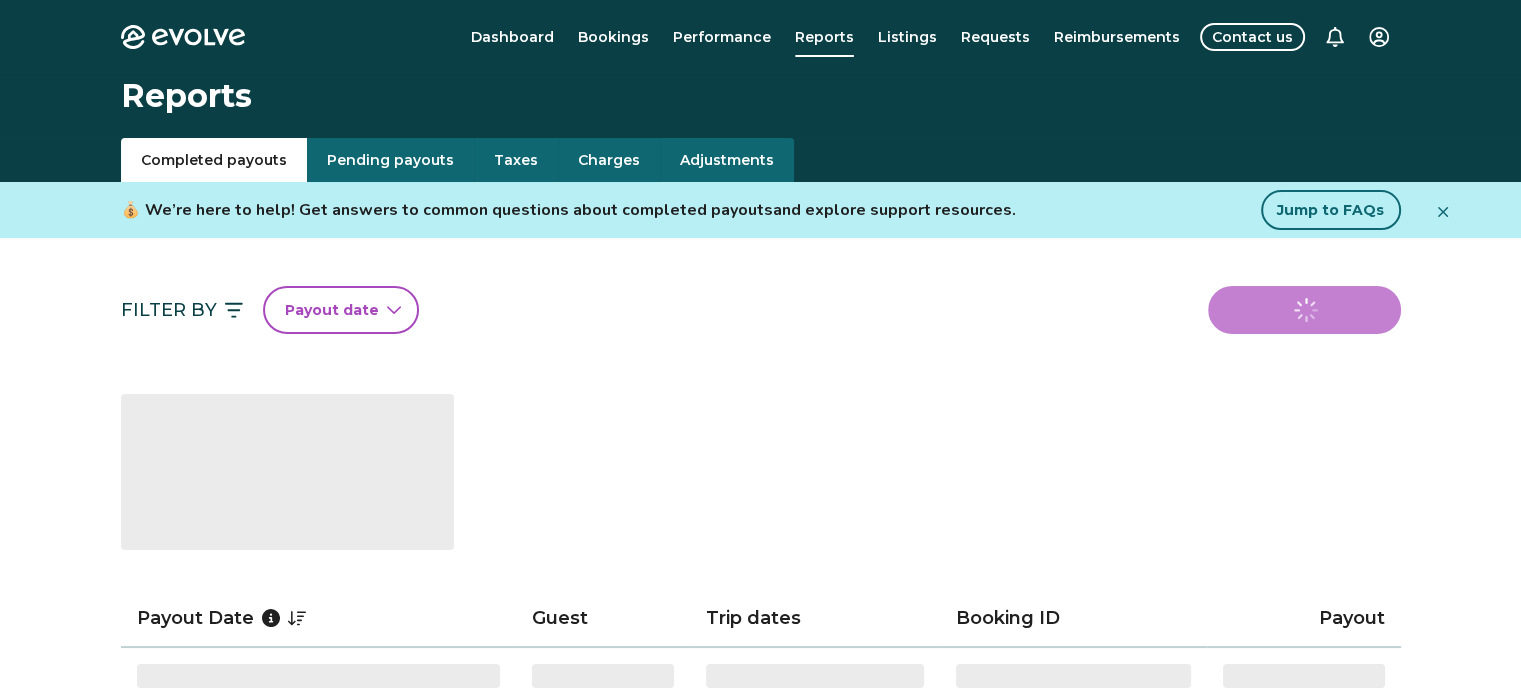 select on "****" 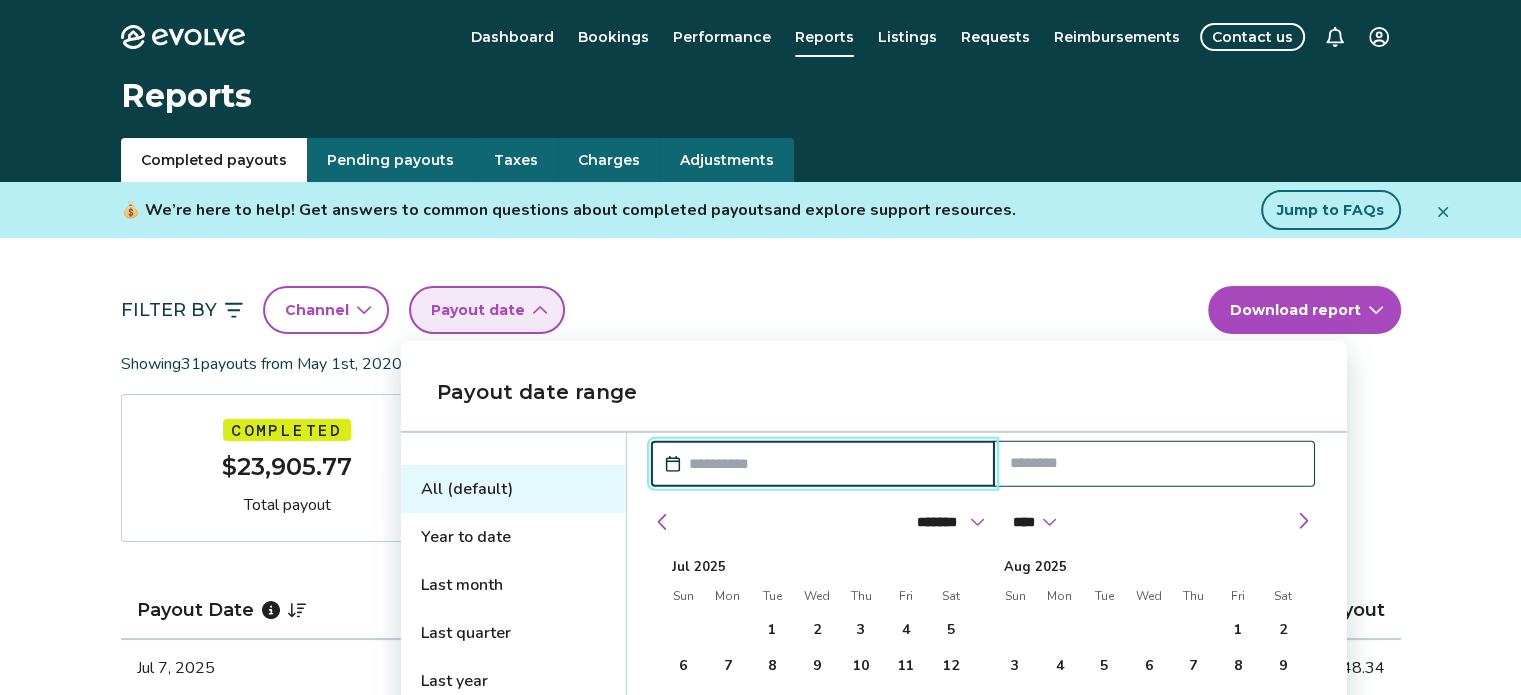 click on "Last month" at bounding box center (513, 585) 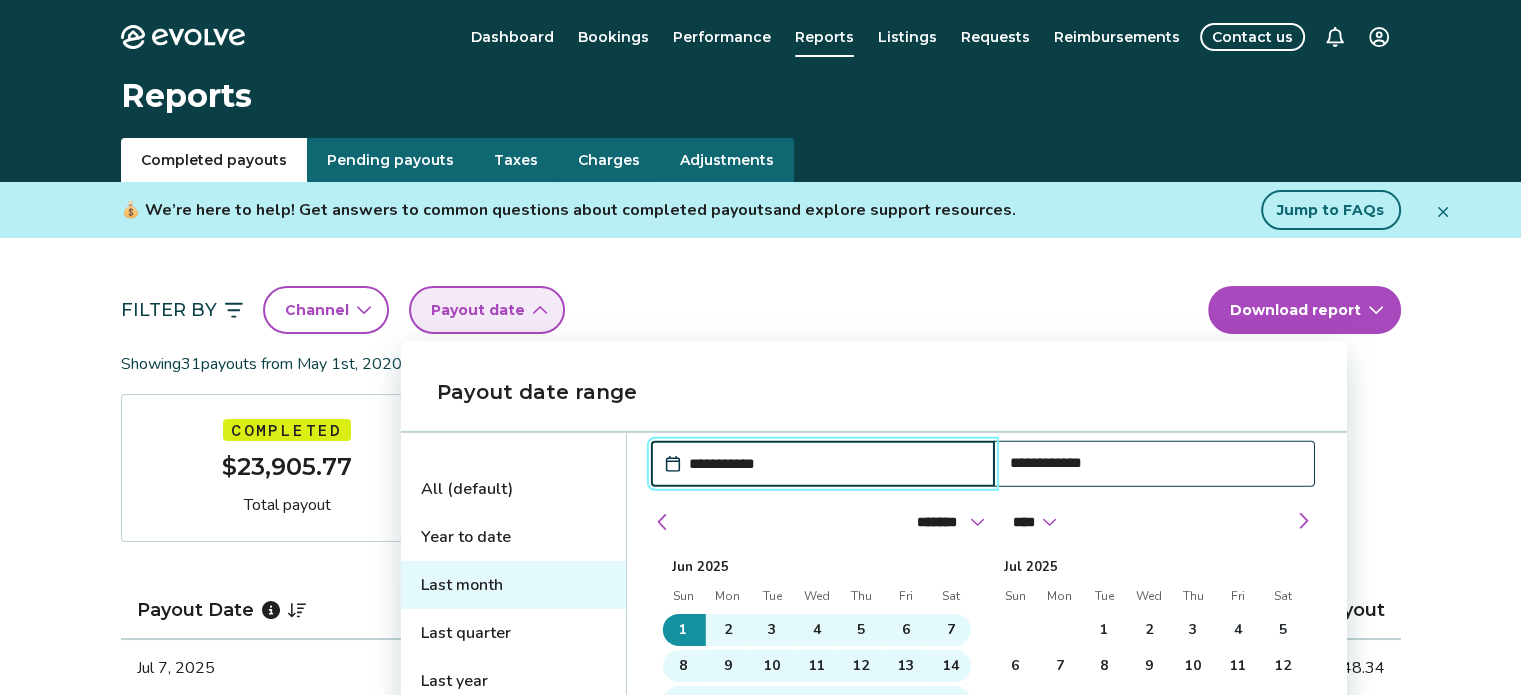 type on "**********" 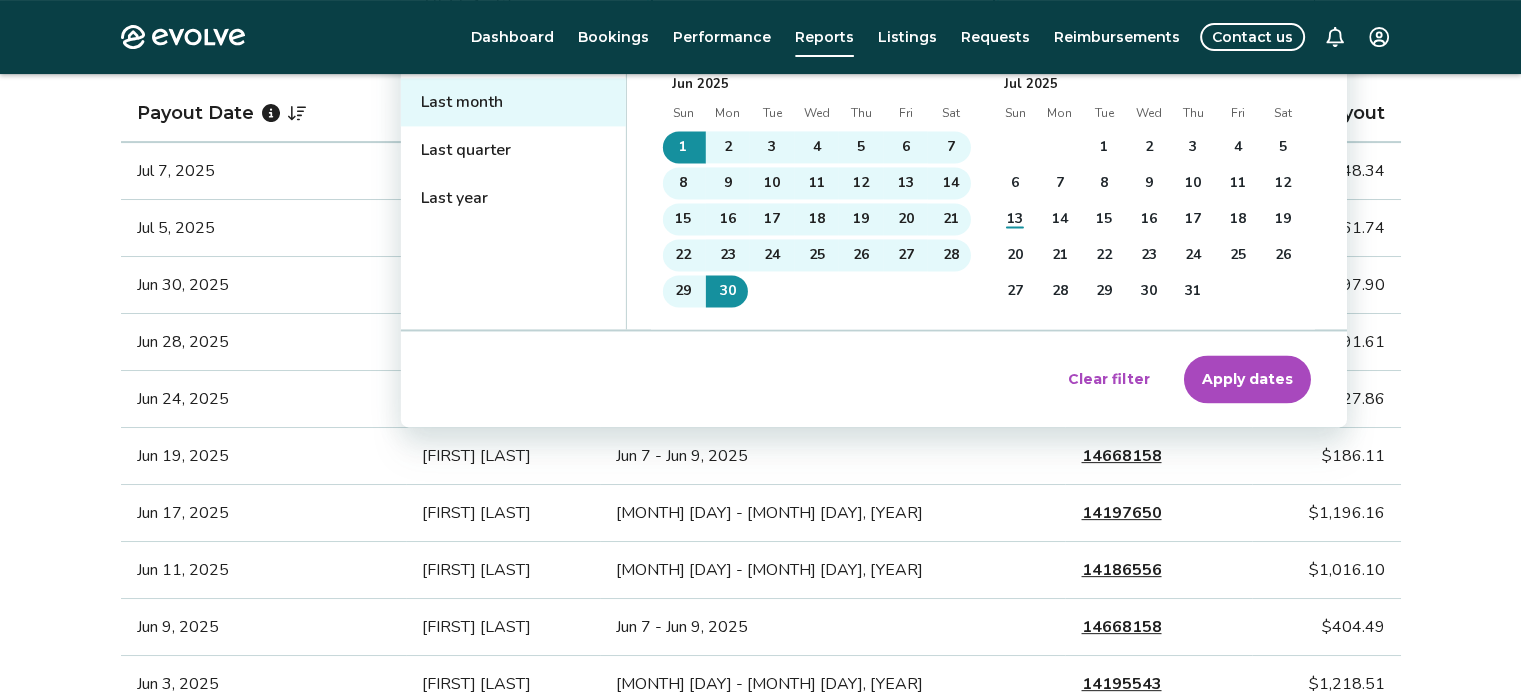 scroll, scrollTop: 500, scrollLeft: 0, axis: vertical 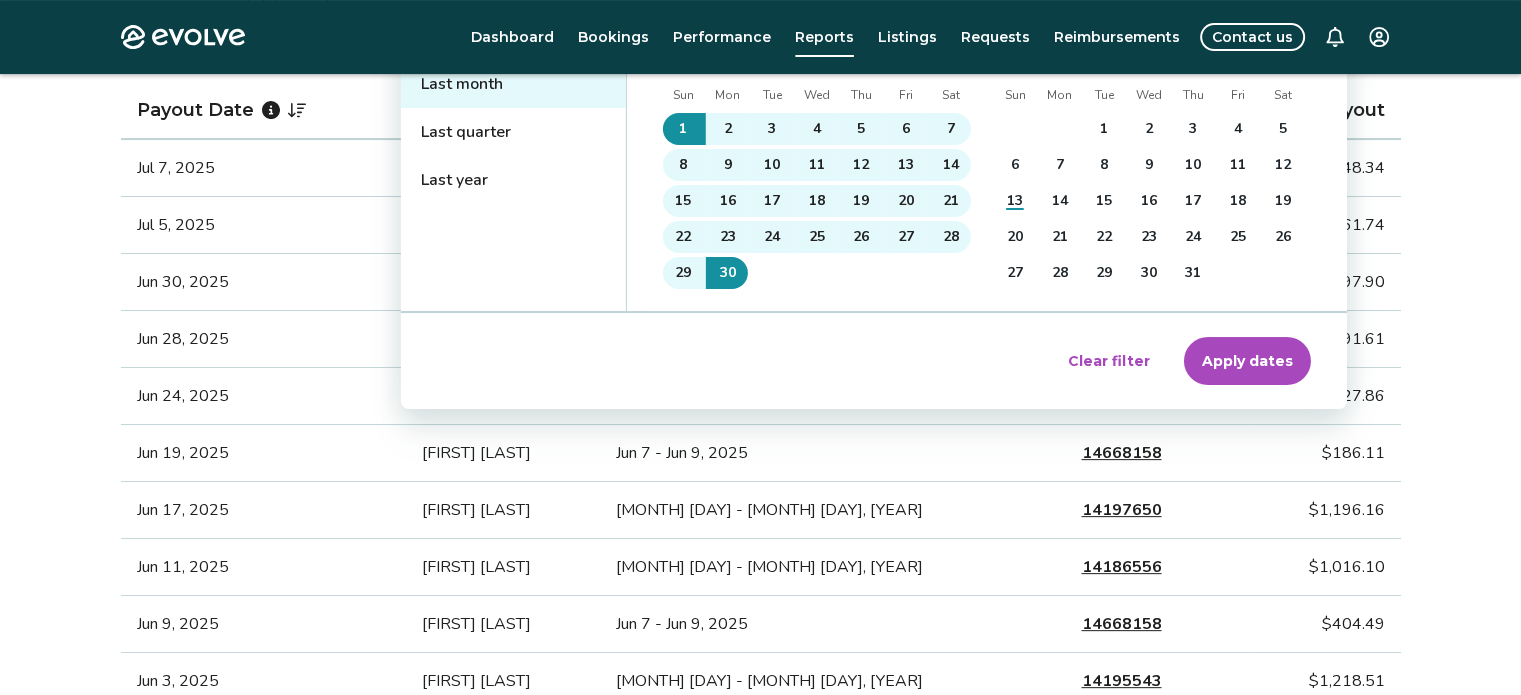 click on "Apply dates" at bounding box center (1247, 361) 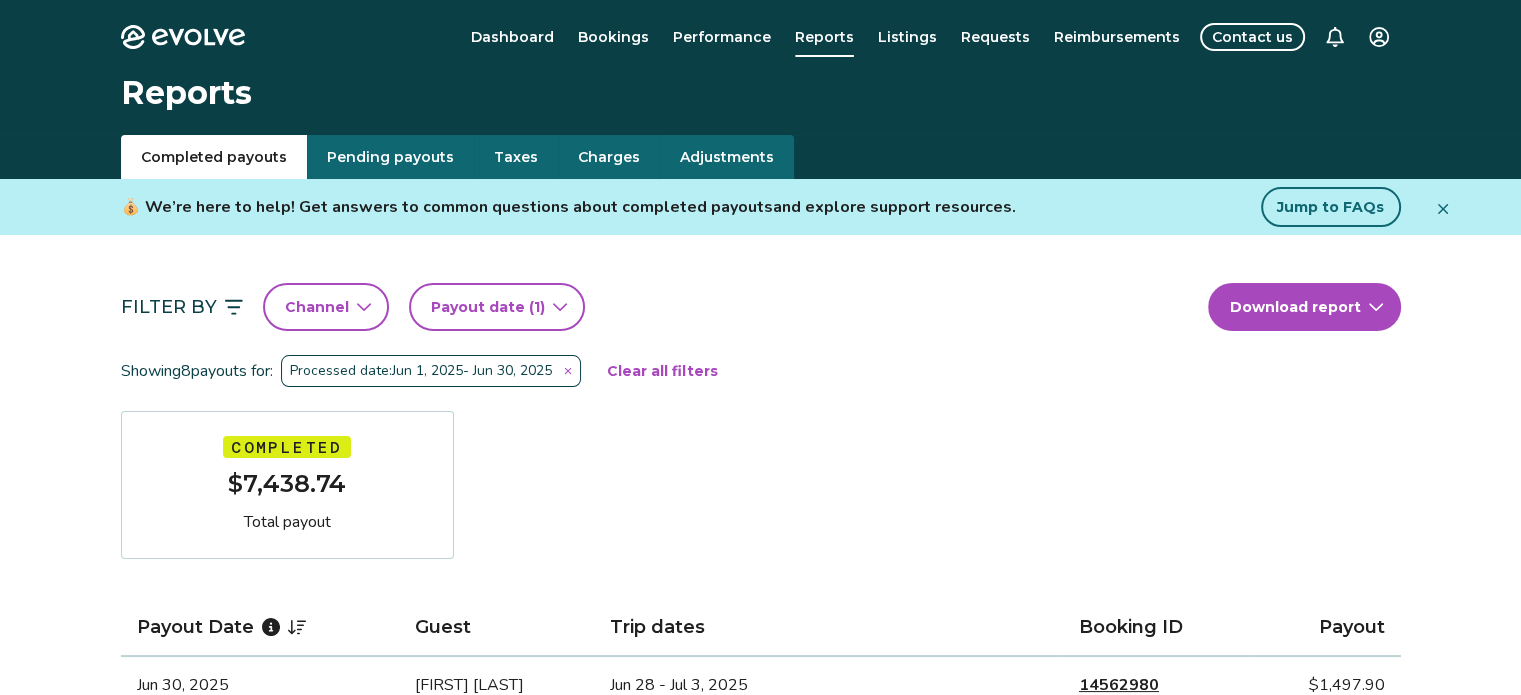 scroll, scrollTop: 0, scrollLeft: 0, axis: both 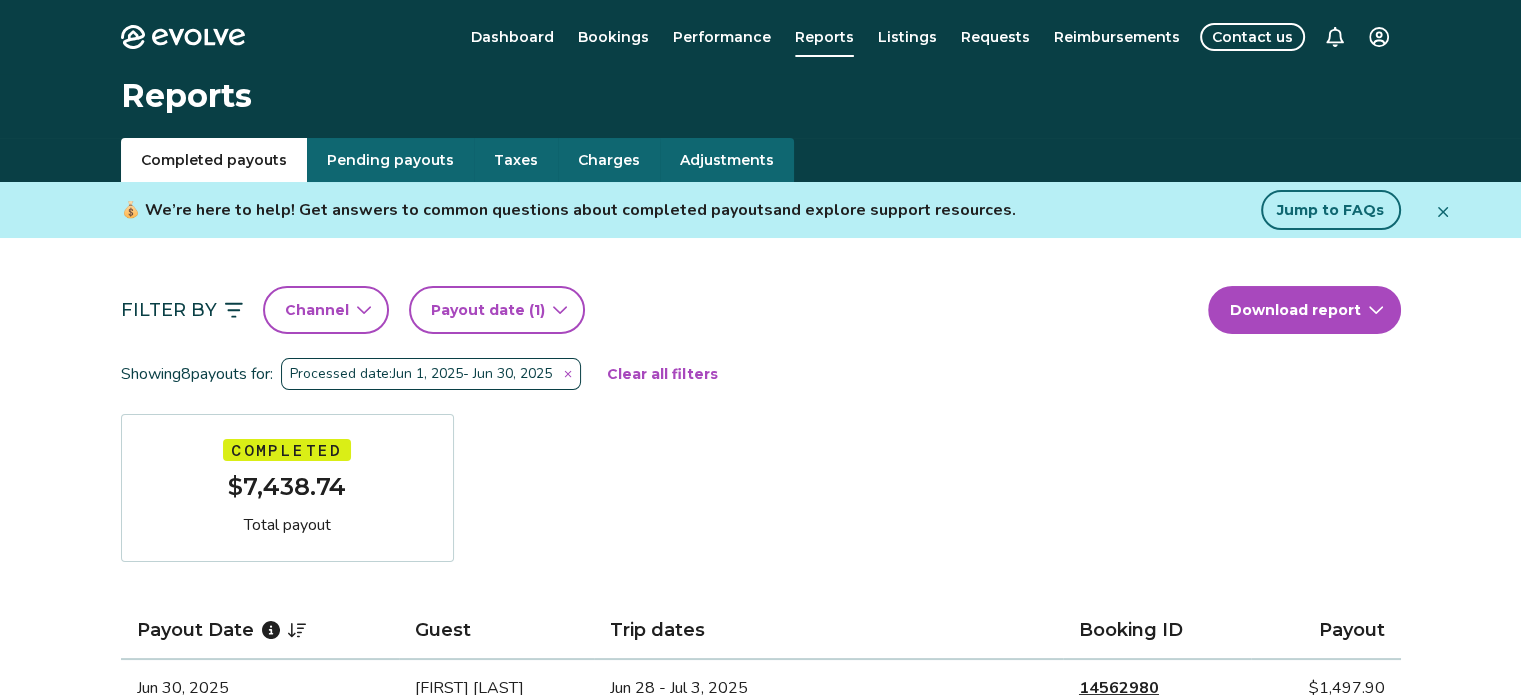 click on "Channel" at bounding box center [317, 310] 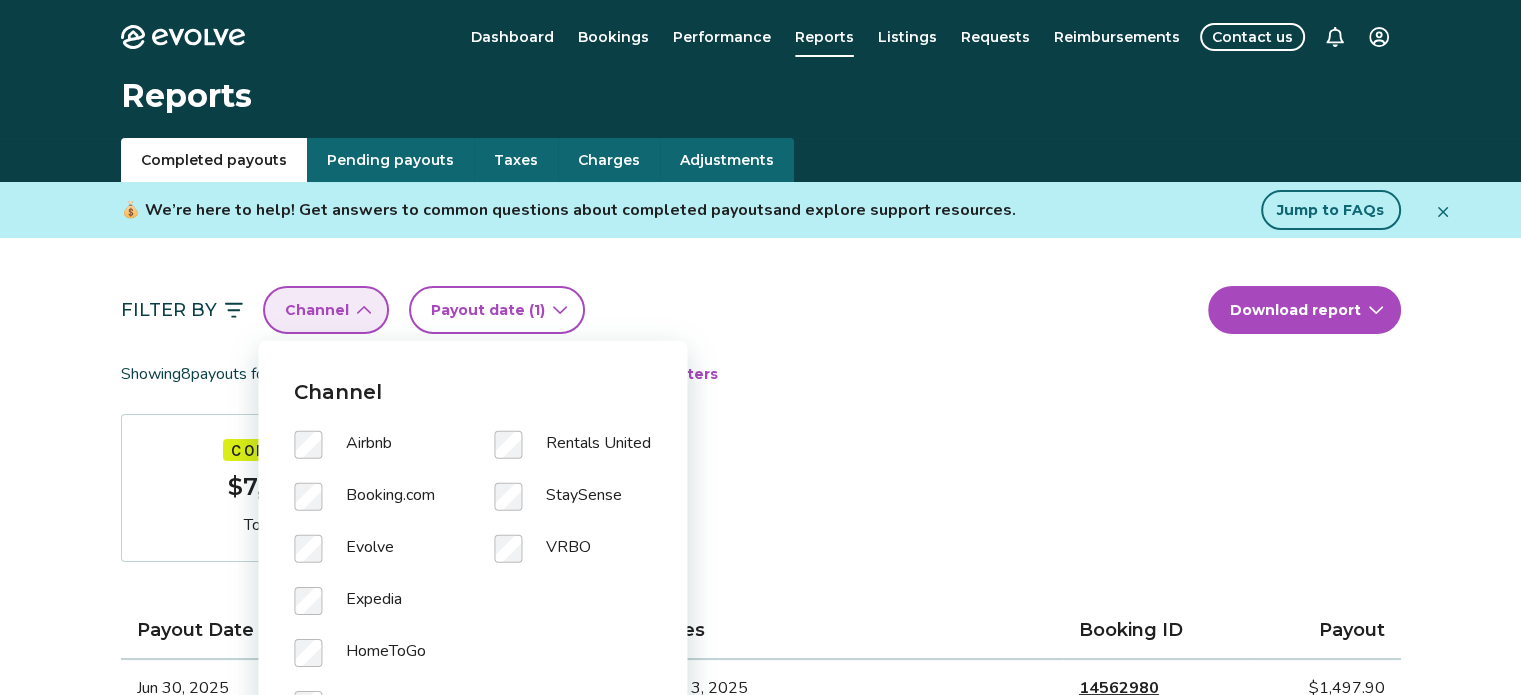 click 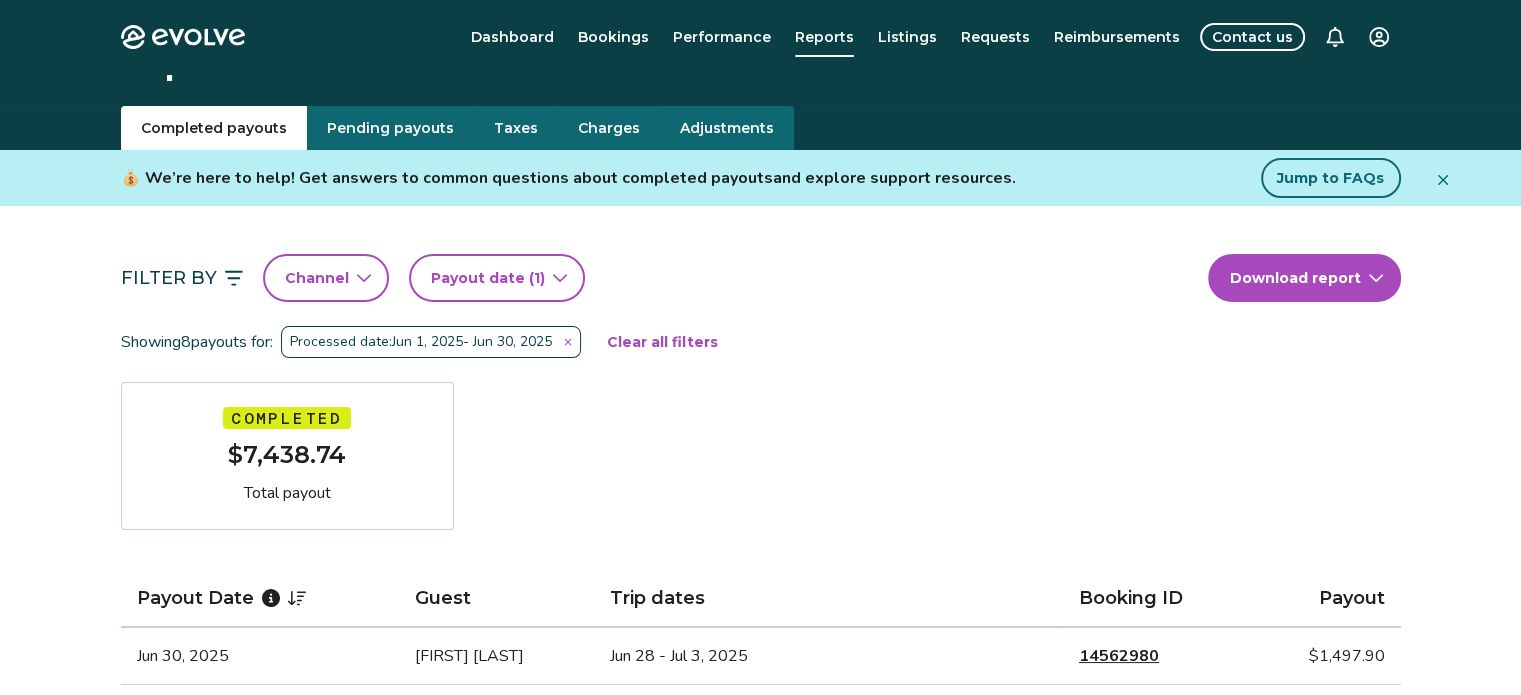scroll, scrollTop: 0, scrollLeft: 0, axis: both 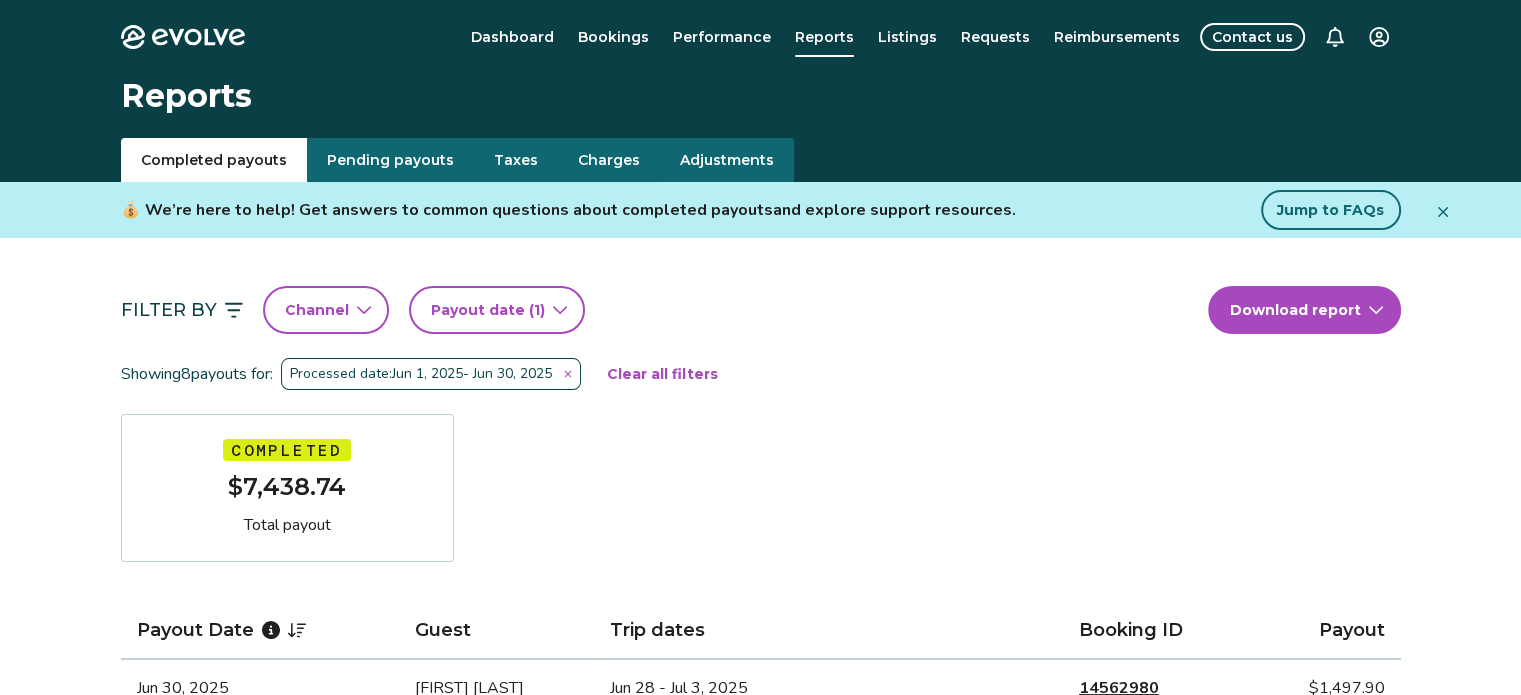 click on "Evolve Dashboard Bookings Performance Reports Listings Requests Reimbursements Contact us Reports Completed payouts Pending payouts Taxes Charges Adjustments 💰 We’re here to help! Get answers to common questions about   completed payouts  and explore support resources. Jump to FAQs Filter By  Channel Payout date (1) Download   report Showing  8  payouts   for: Processed date:  [MONTH] 1, [YEAR]  -   [MONTH] 30, [YEAR] Clear all filters Completed $7,438.74 Total payout Payout Date Guest Trip dates Booking ID Payout [MONTH] 30, [YEAR] [FIRST] [LAST] [MONTH] [DAY] - [MONTH] [DAY], [YEAR] [NUMBER] $[NUMBER] [MONTH] 28, [YEAR] [FIRST] [LAST] [MONTH] [DAY] - [MONTH] [DAY], [YEAR] [NUMBER] $[NUMBER] [MONTH] 24, [YEAR] [FIRST] [LAST] [MONTH] [DAY] - [MONTH] [DAY], [YEAR] [NUMBER] $[NUMBER] [MONTH] 19, [YEAR] [FIRST] [LAST] [MONTH] [DAY] - [MONTH] [DAY], [YEAR] [NUMBER] $[NUMBER] [MONTH] 17, [YEAR] [FIRST] [LAST] [MONTH] [DAY] - [MONTH] [DAY], [YEAR] [NUMBER] $[NUMBER] [MONTH] 11, [YEAR] [FIRST] [LAST] [MONTH] [DAY] - [MONTH] [DAY], [YEAR] [NUMBER] $[NUMBER] [MONTH] 9, [YEAR] [FIRST] [LAST] [MONTH] [DAY] - [MONTH] [DAY], [YEAR] [NUMBER] $[NUMBER] [MONTH] 3, [YEAR] [FIRST] [LAST] [MONTH] [DAY] - [MONTH] [DAY], [YEAR] [NUMBER] $[NUMBER]" at bounding box center (760, 929) 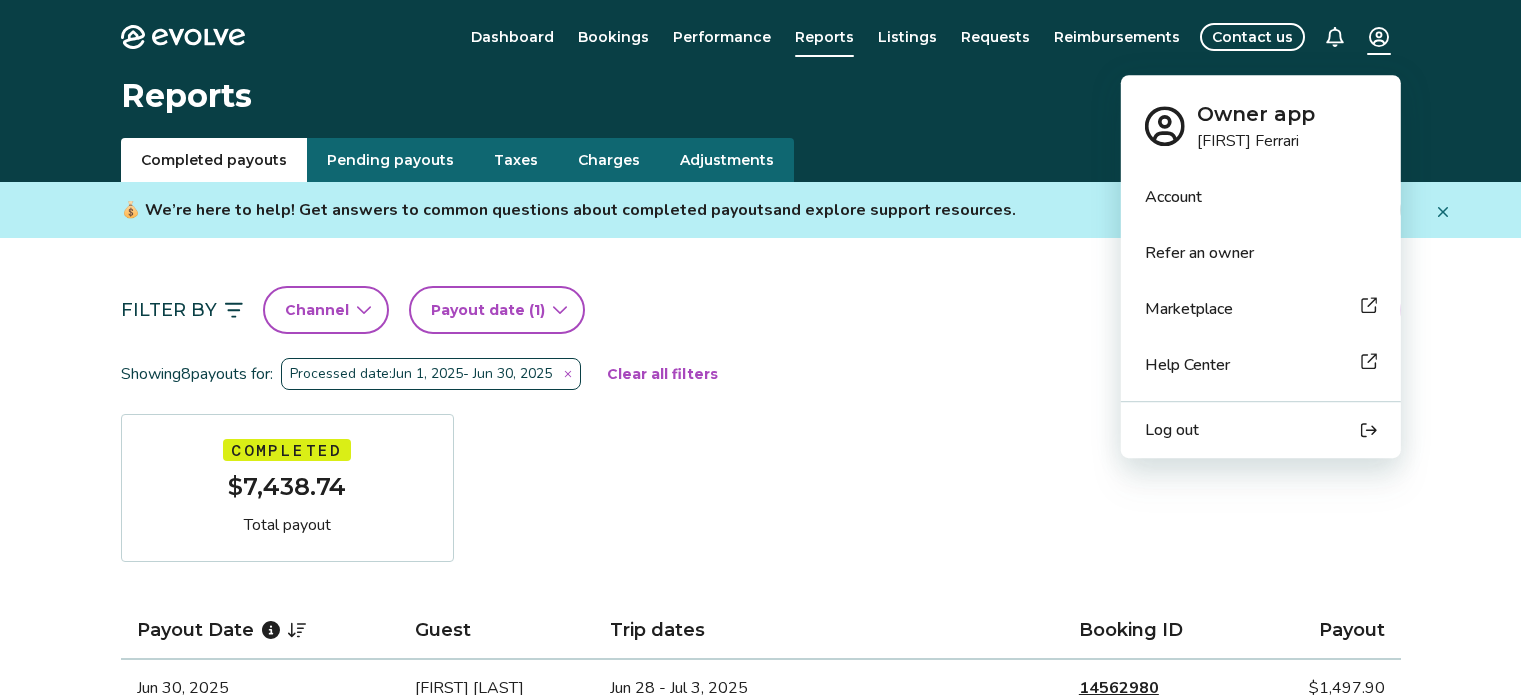 click on "Log out" at bounding box center [1172, 430] 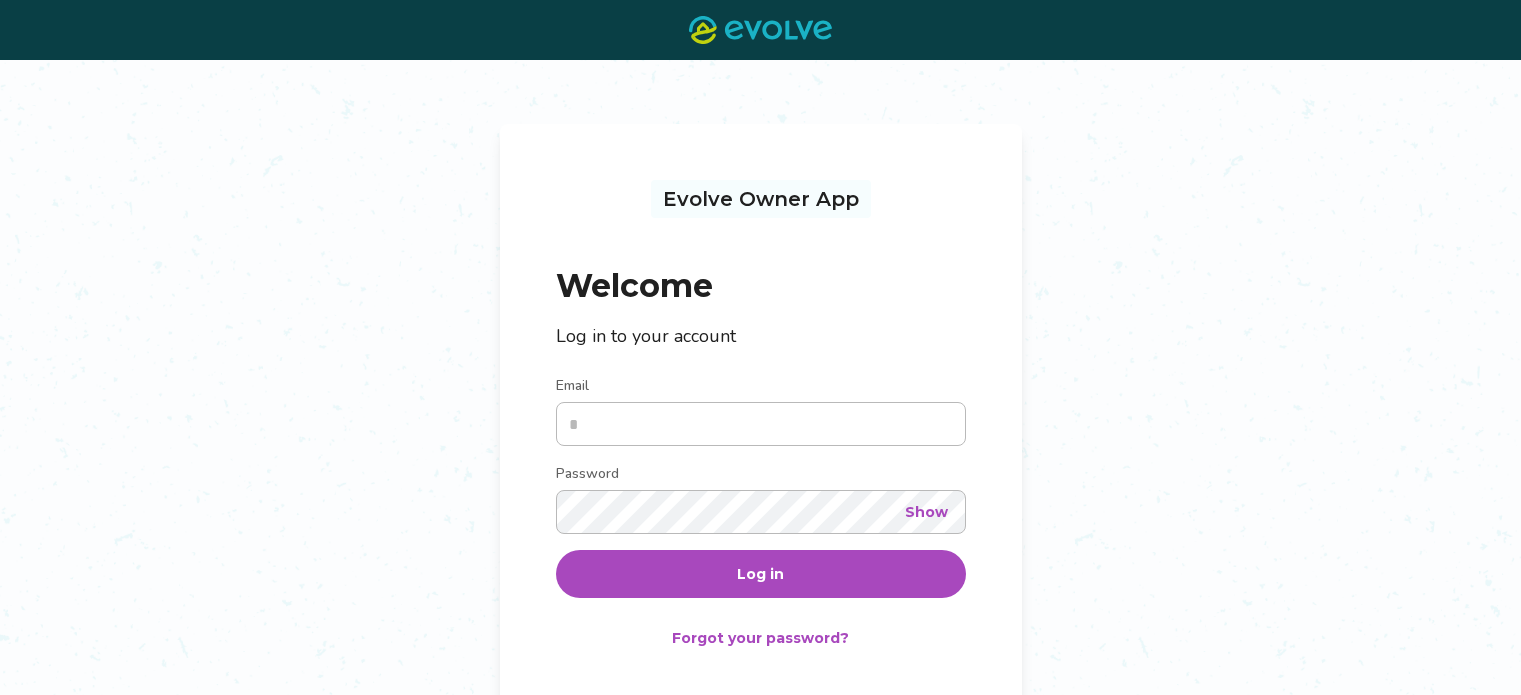 scroll, scrollTop: 0, scrollLeft: 0, axis: both 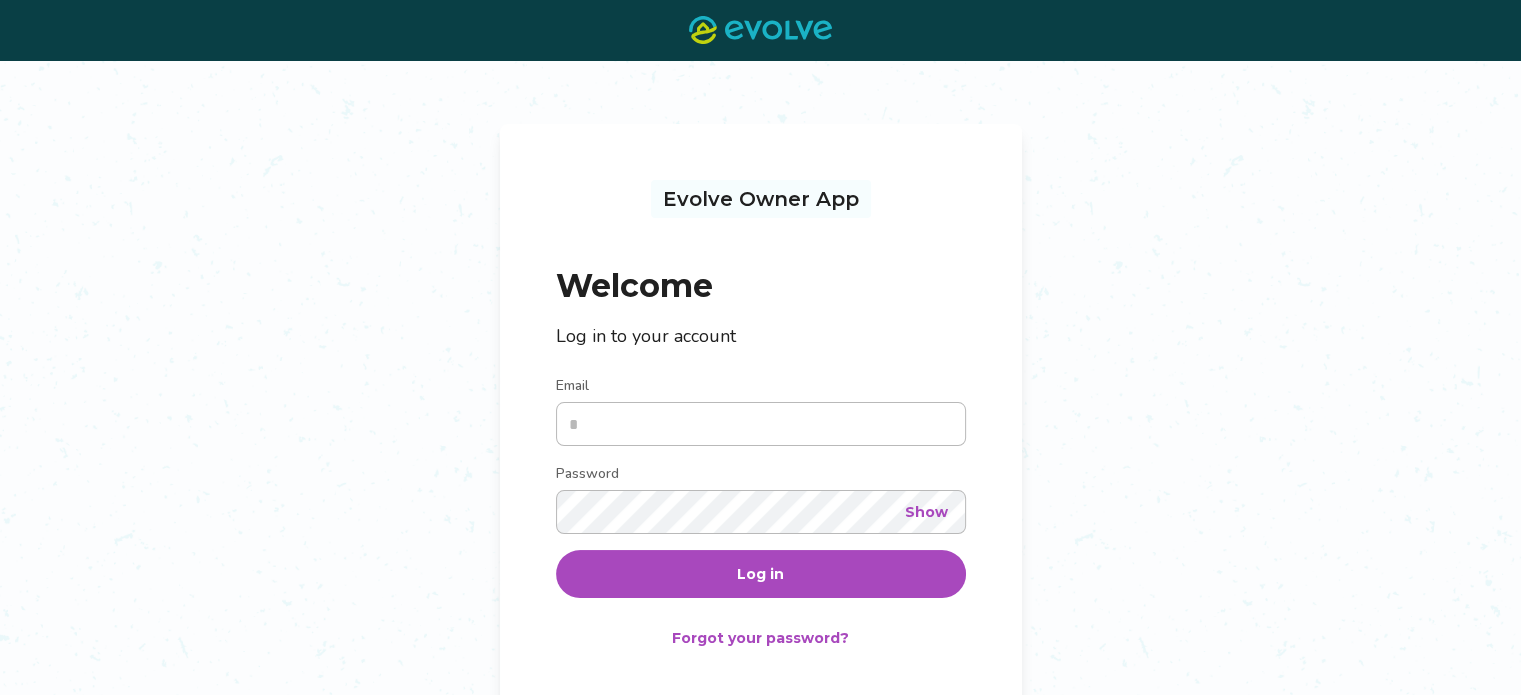 type on "**********" 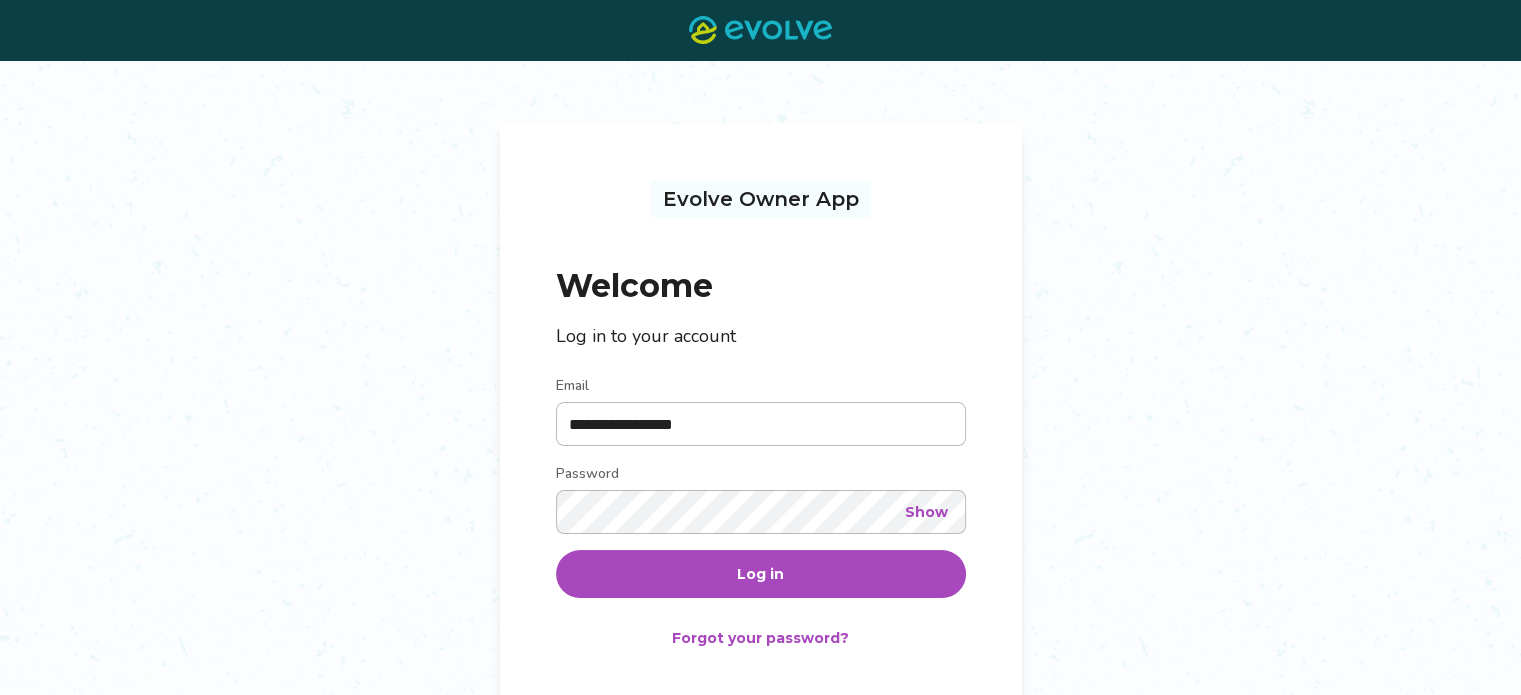 click on "Log in" at bounding box center [760, 574] 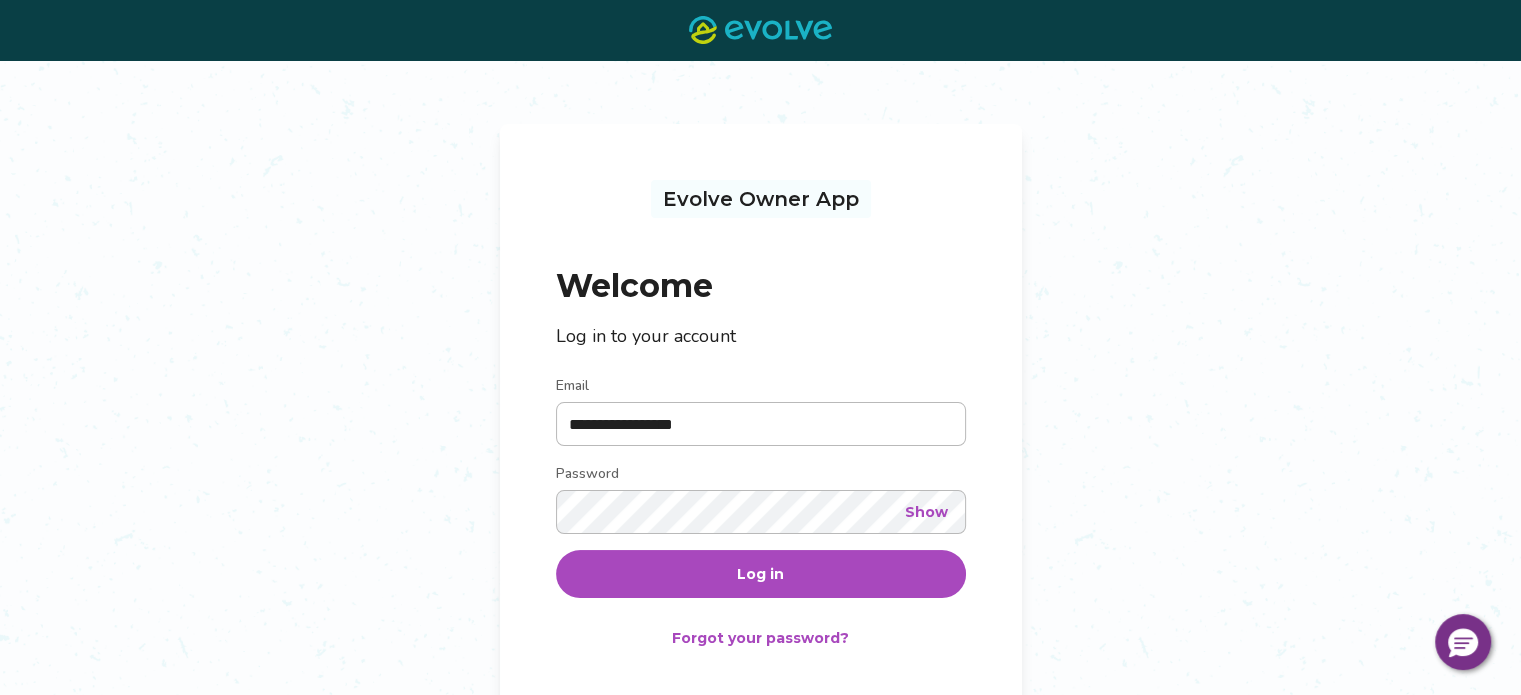 click on "Log in" at bounding box center [760, 574] 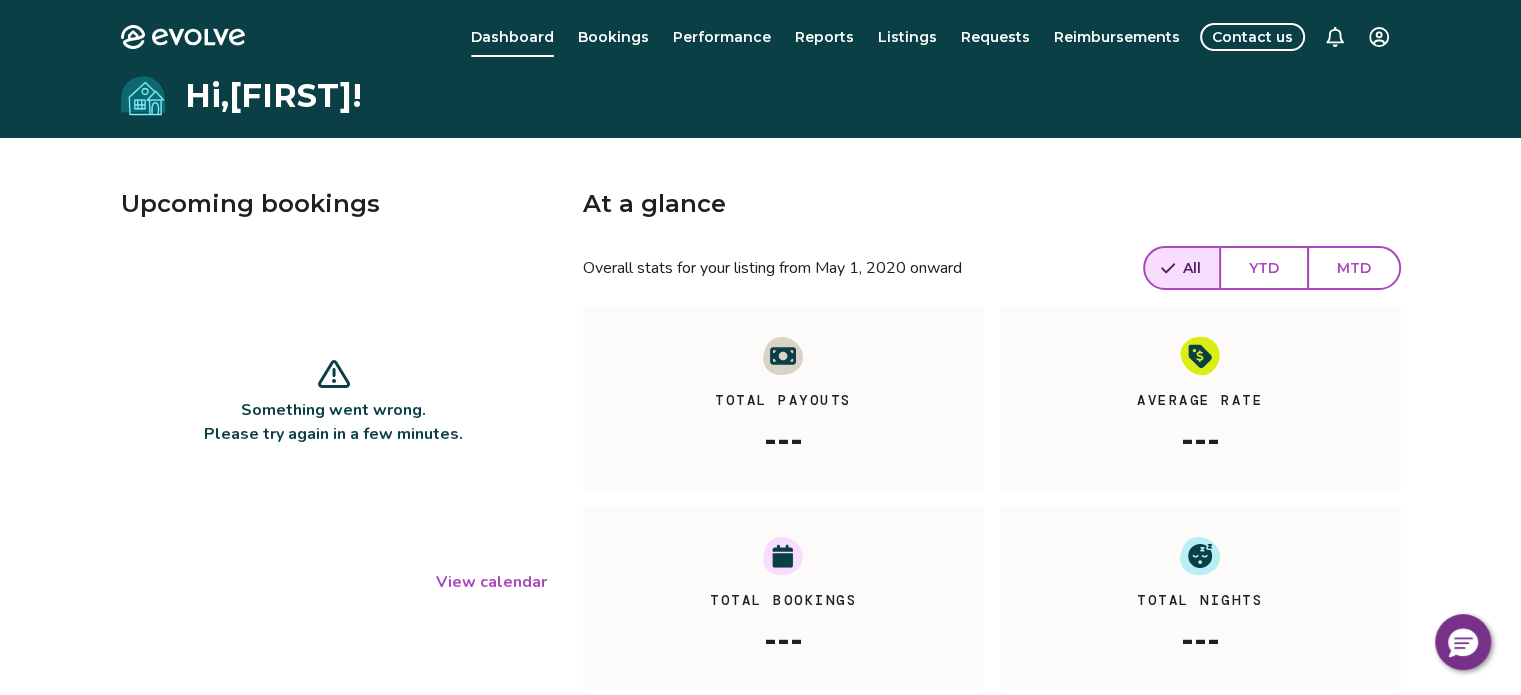 drag, startPoint x: 771, startPoint y: 568, endPoint x: 629, endPoint y: 522, distance: 149.26486 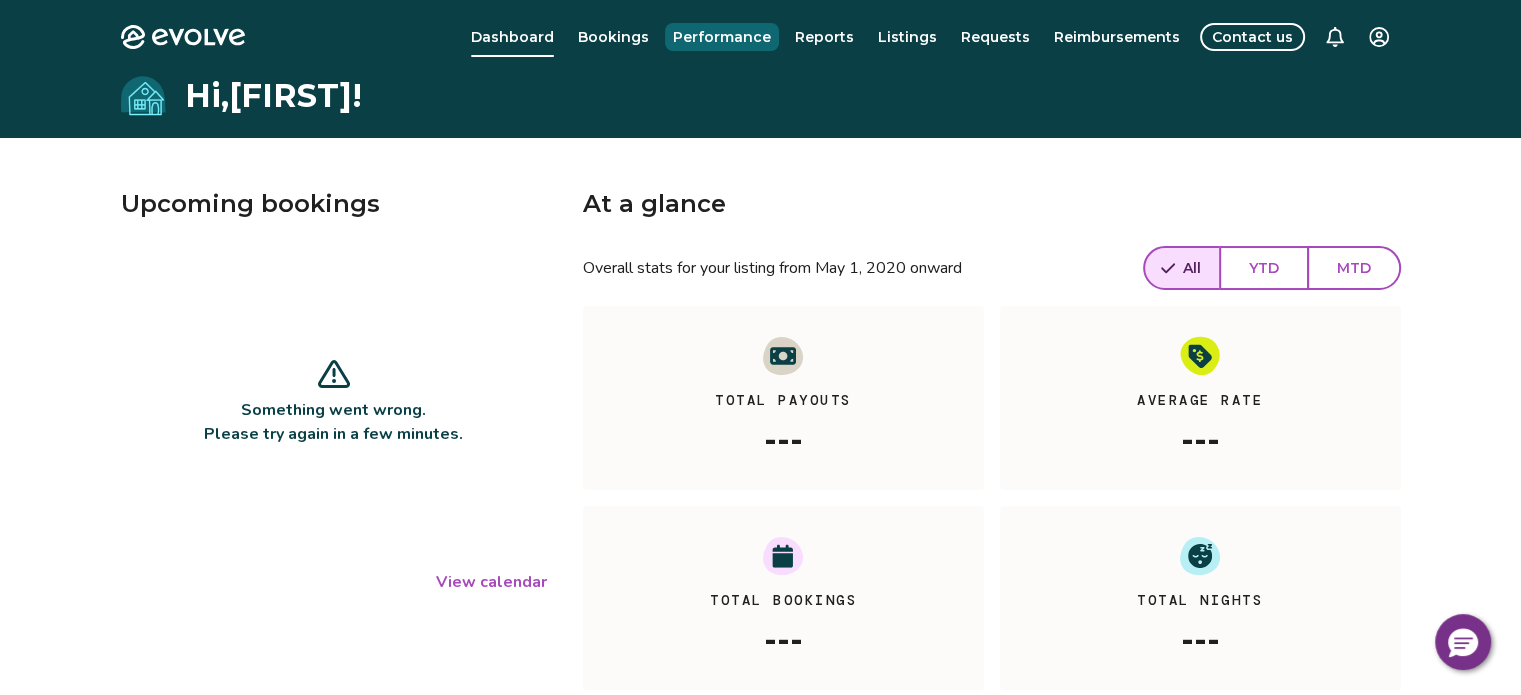 click on "Performance" at bounding box center (722, 37) 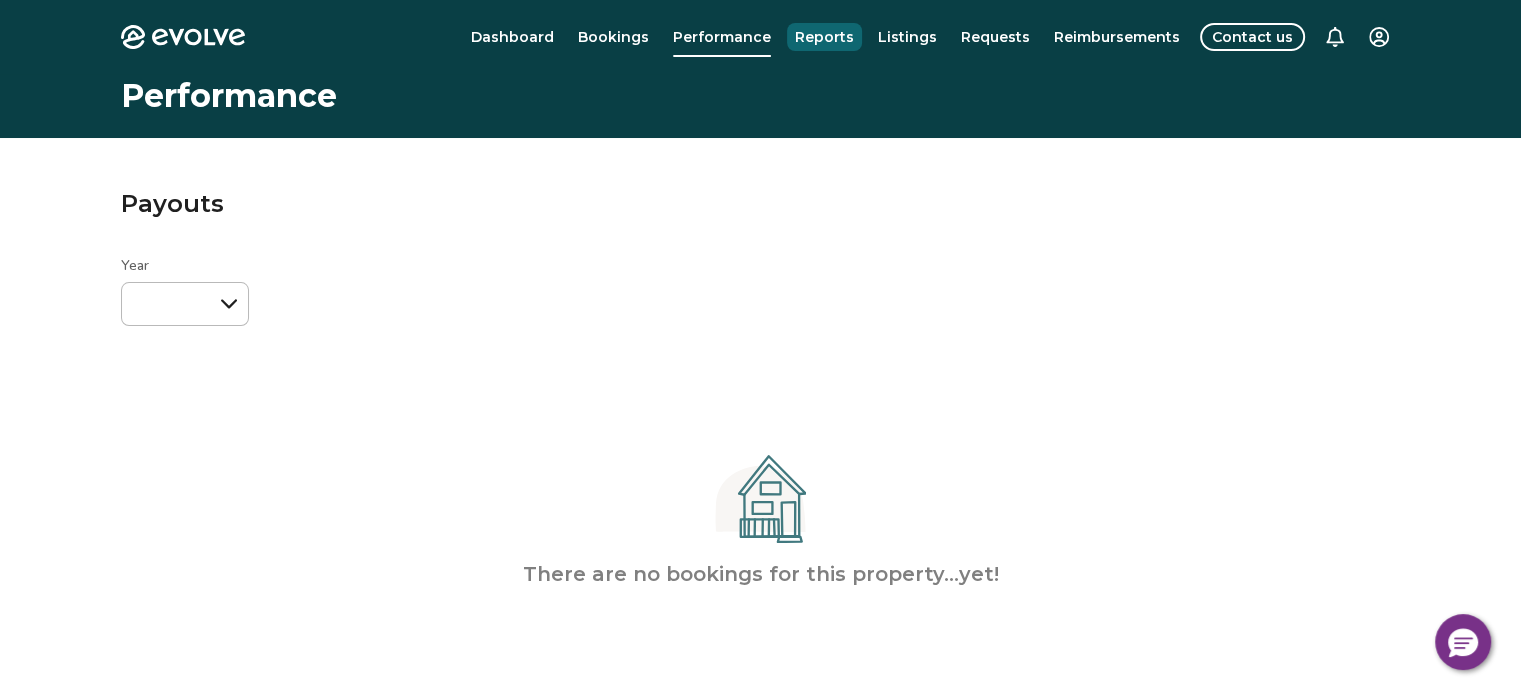 click on "Reports" at bounding box center (824, 37) 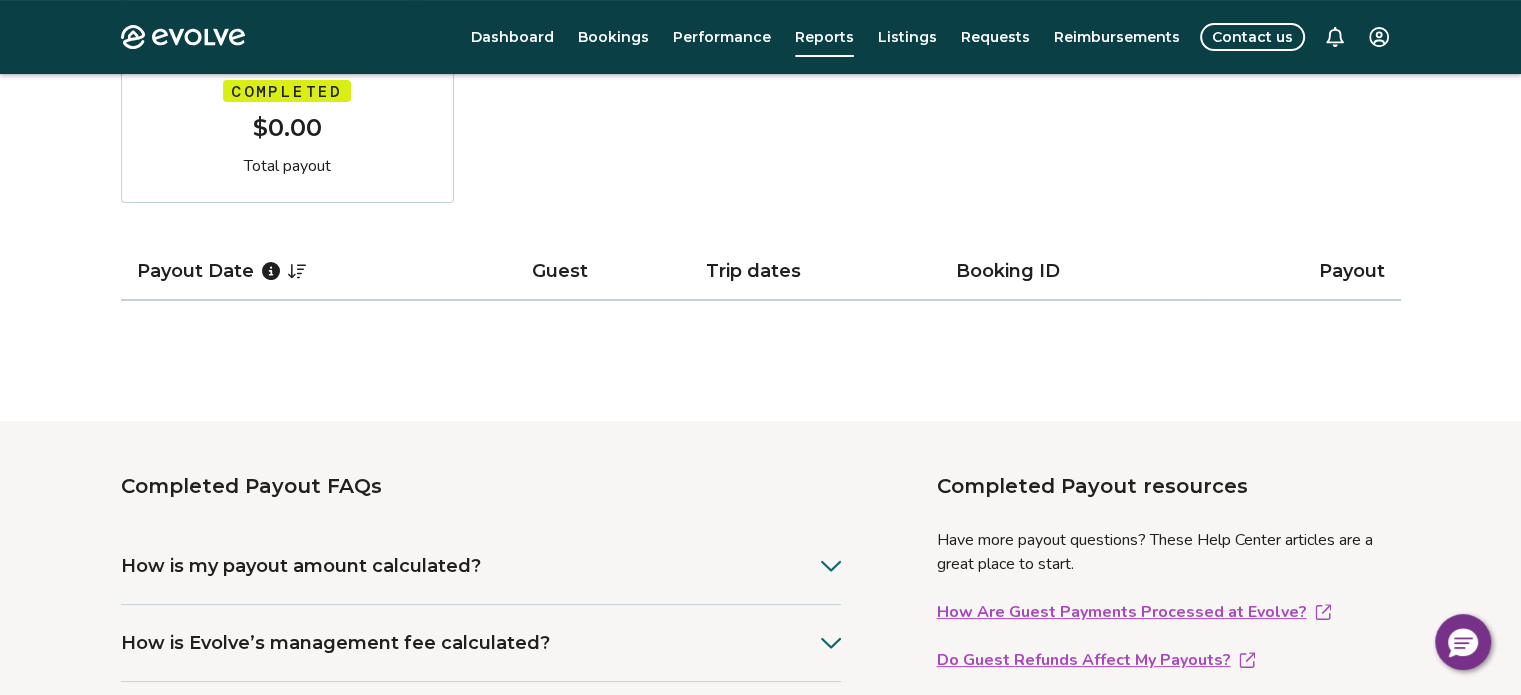 scroll, scrollTop: 400, scrollLeft: 0, axis: vertical 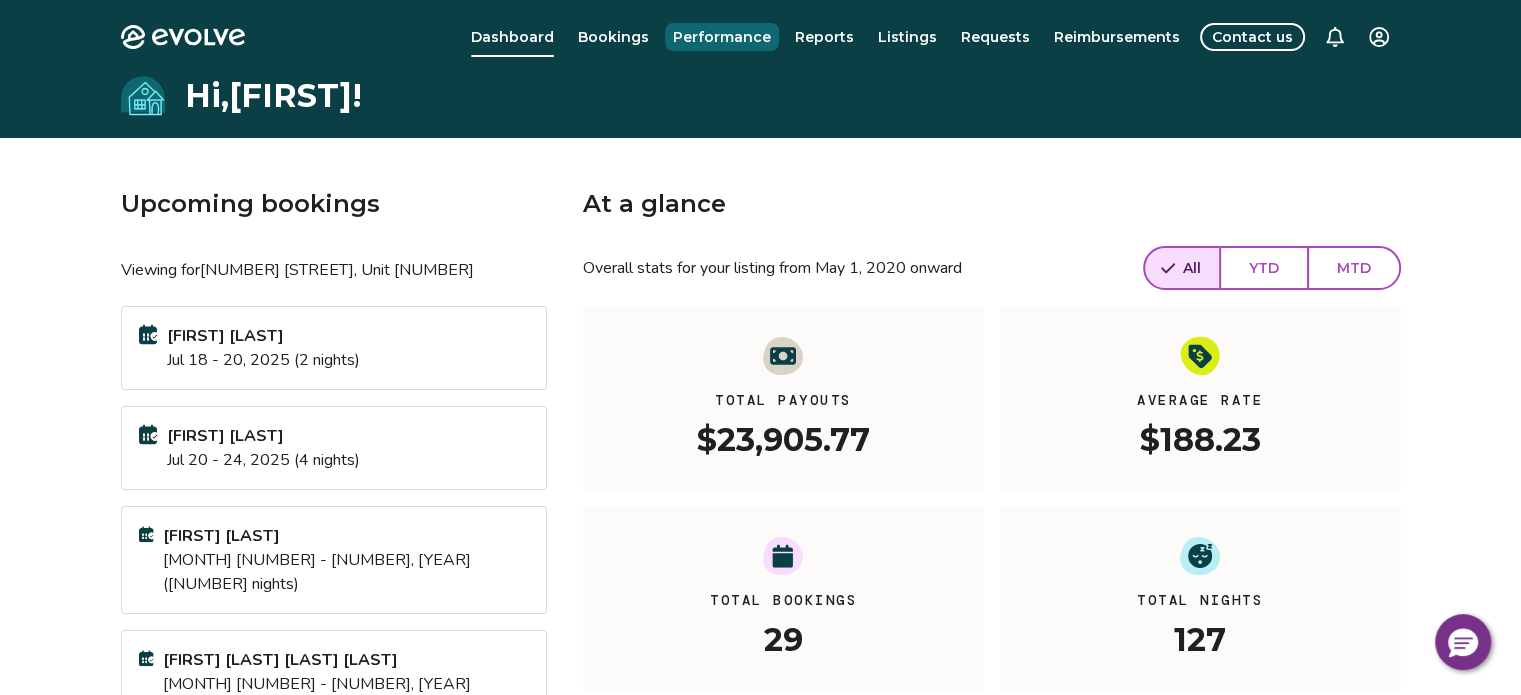 click on "Performance" at bounding box center [722, 37] 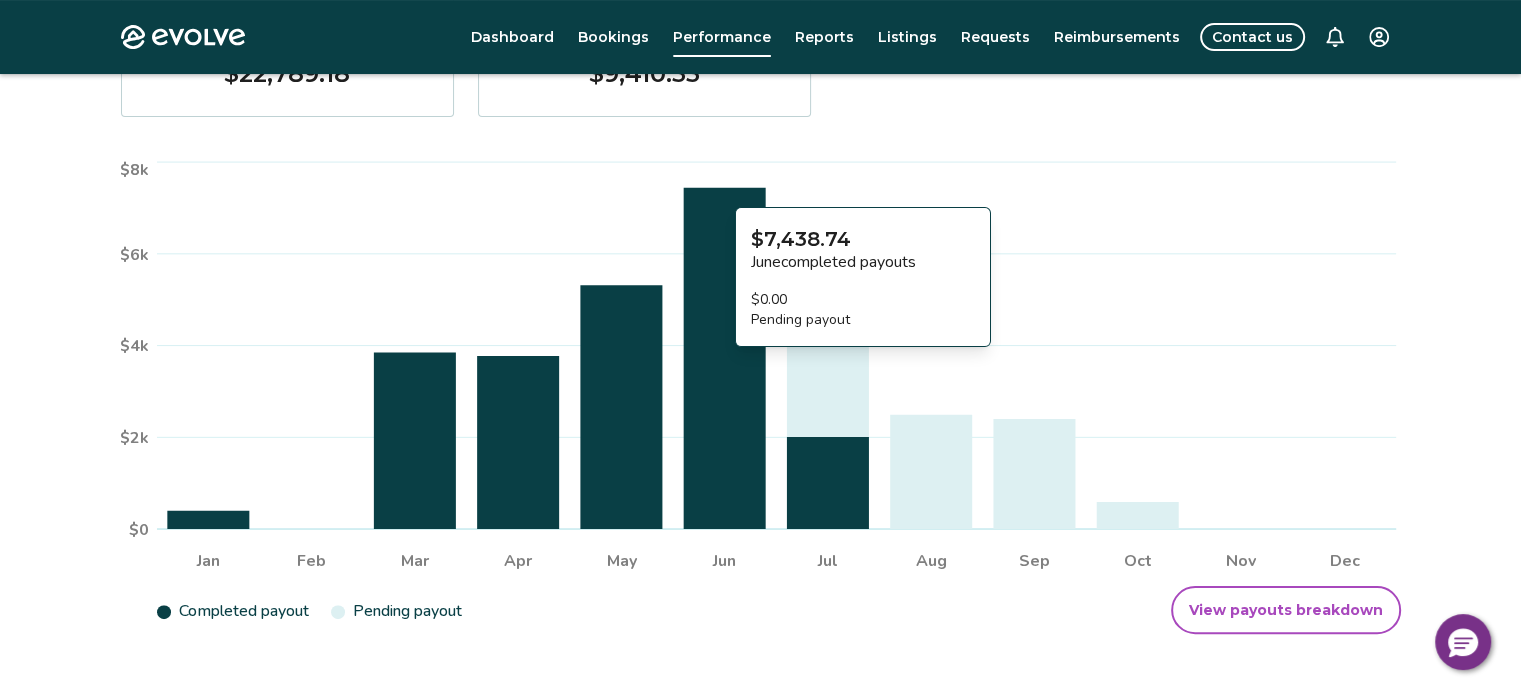 scroll, scrollTop: 0, scrollLeft: 0, axis: both 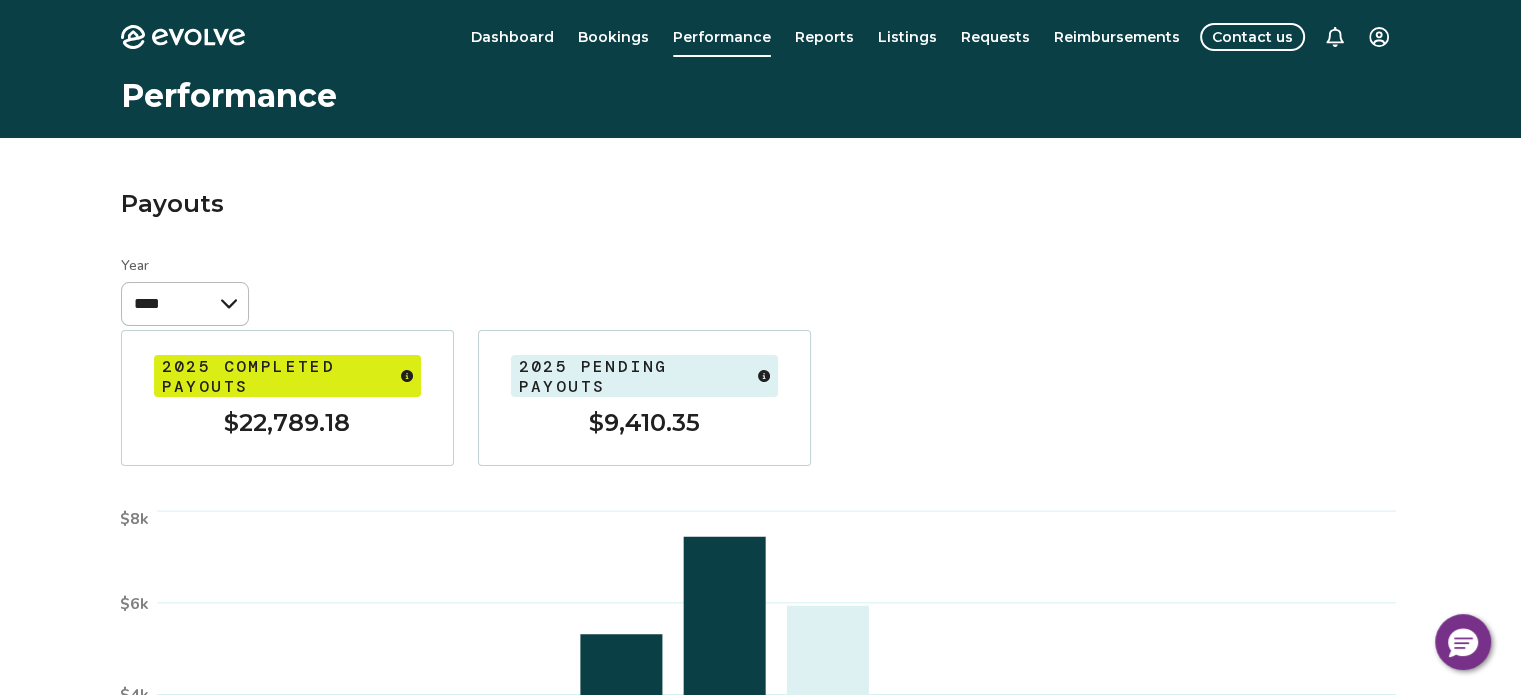 click on "Evolve Dashboard Bookings Performance Reports Listings Requests Reimbursements Contact us Performance Payouts Year   **** **** [MONTH] [MONTH] [MONTH] [MONTH] [MONTH] [MONTH] [MONTH] [MONTH] [MONTH] [MONTH] [MONTH] [MONTH] $0 $2k $4k $6k $8k Completed payout Pending payout View payouts breakdown [YEAR] completed payouts [PRICE] [YEAR] pending payouts [PRICE] © 2013-Present Evolve Vacation Rental Network Privacy Policy | Terms of Service
$0" at bounding box center [760, 572] 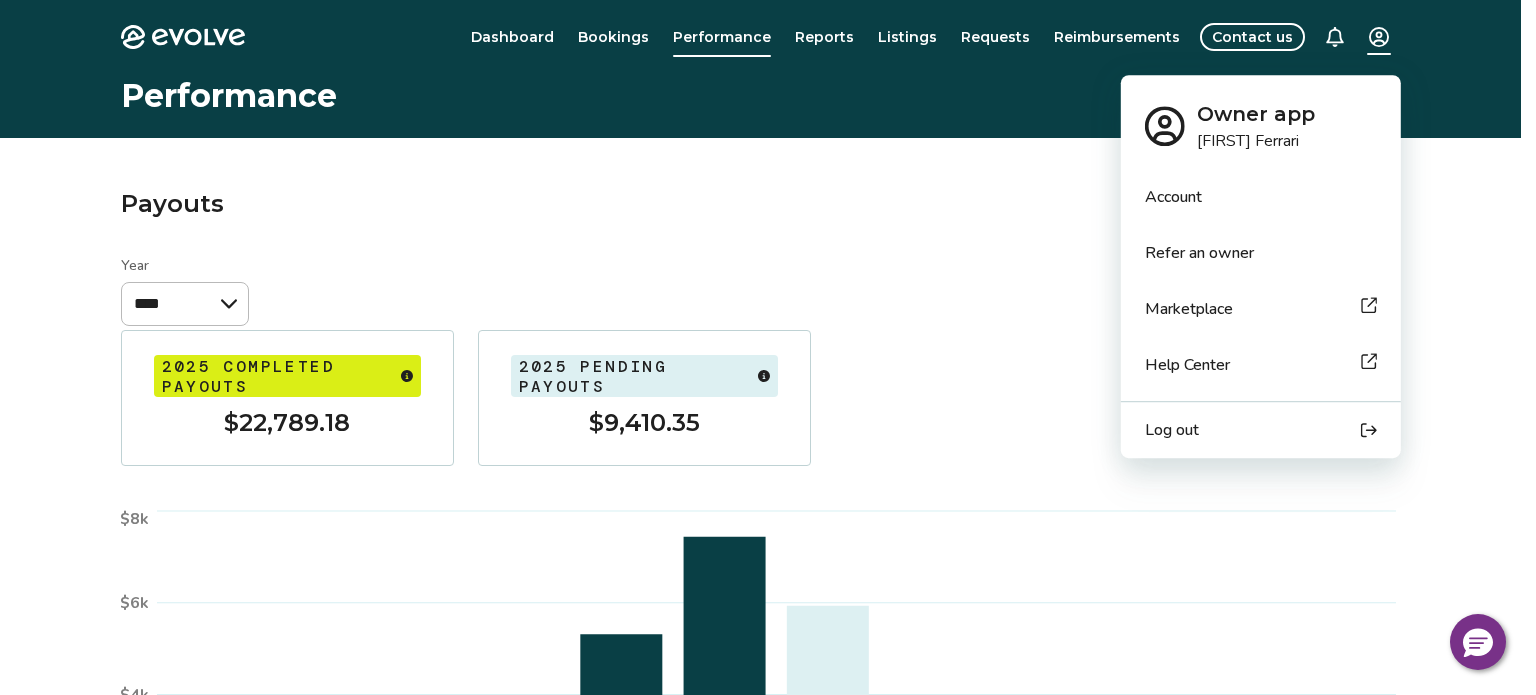 click on "Log out" at bounding box center [1261, 430] 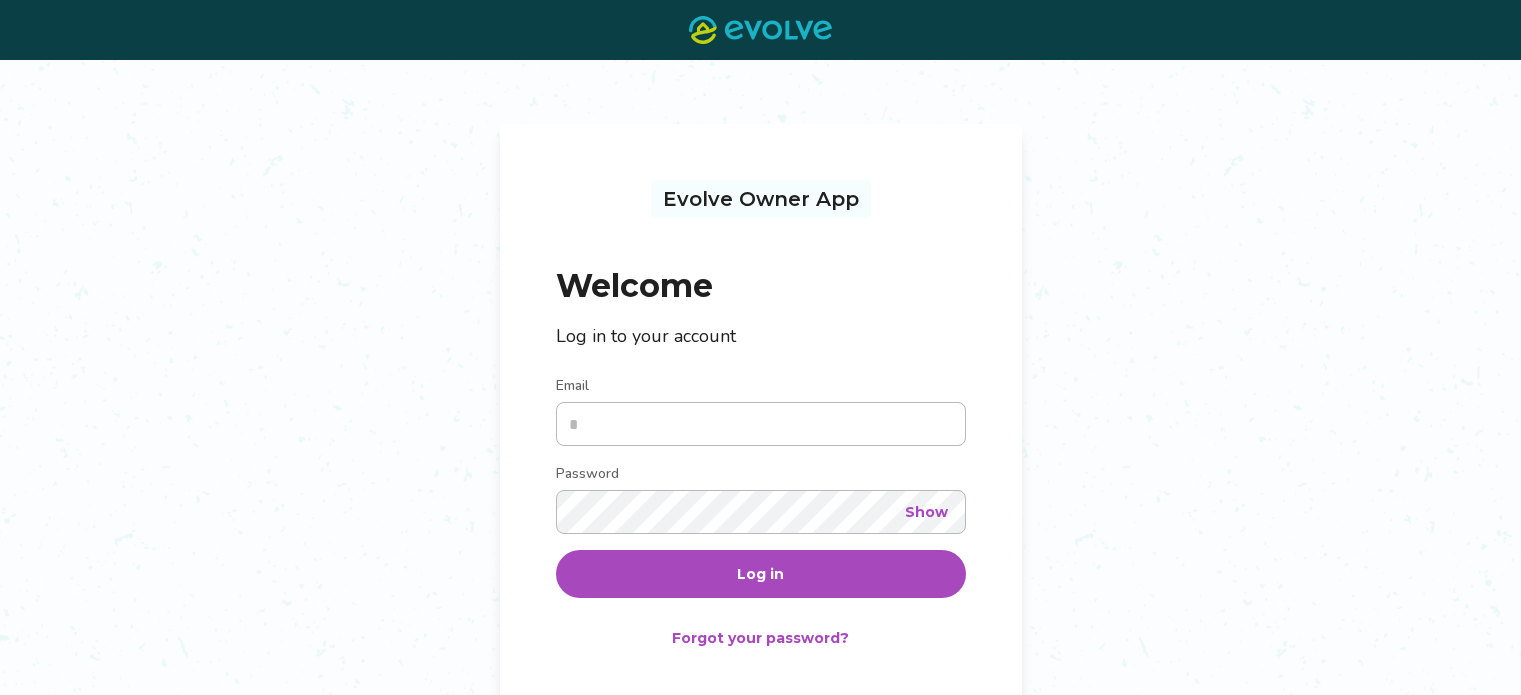 scroll, scrollTop: 0, scrollLeft: 0, axis: both 